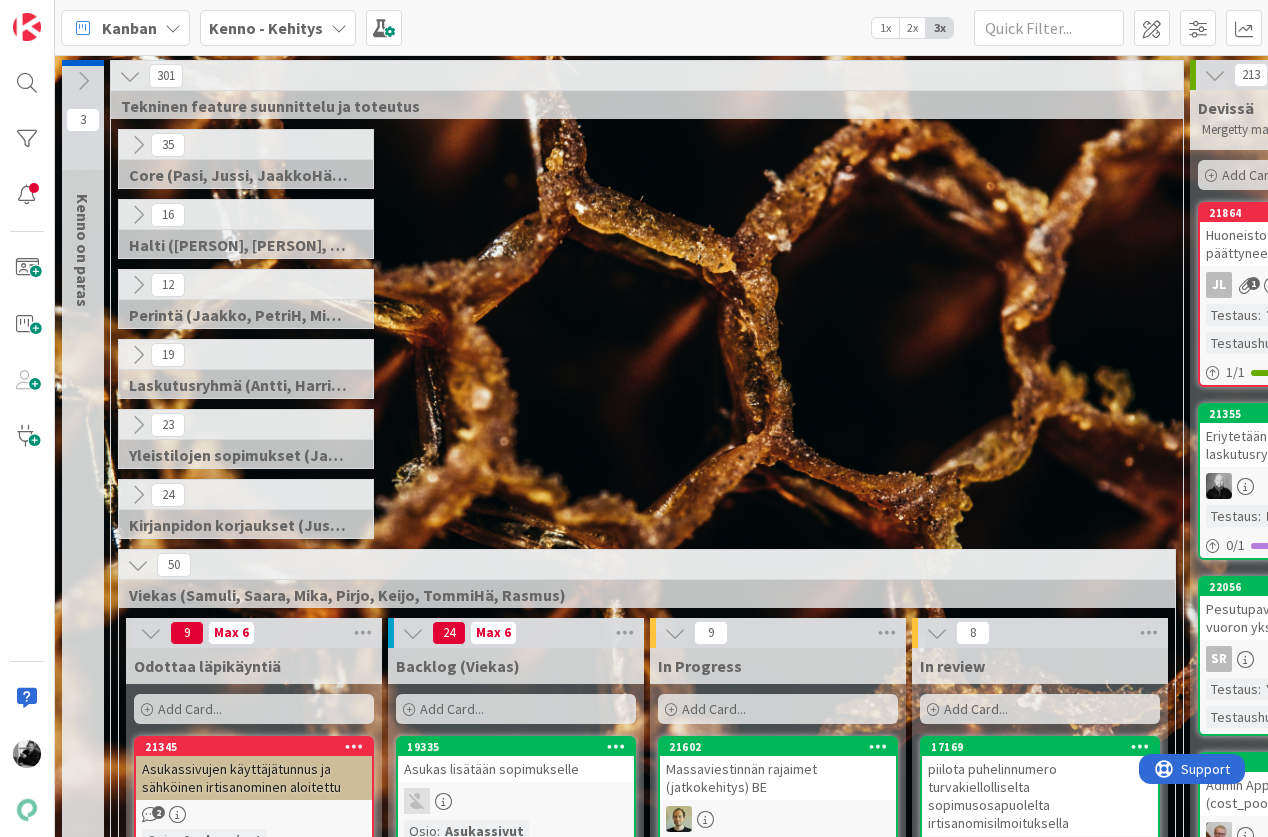 scroll, scrollTop: 0, scrollLeft: 0, axis: both 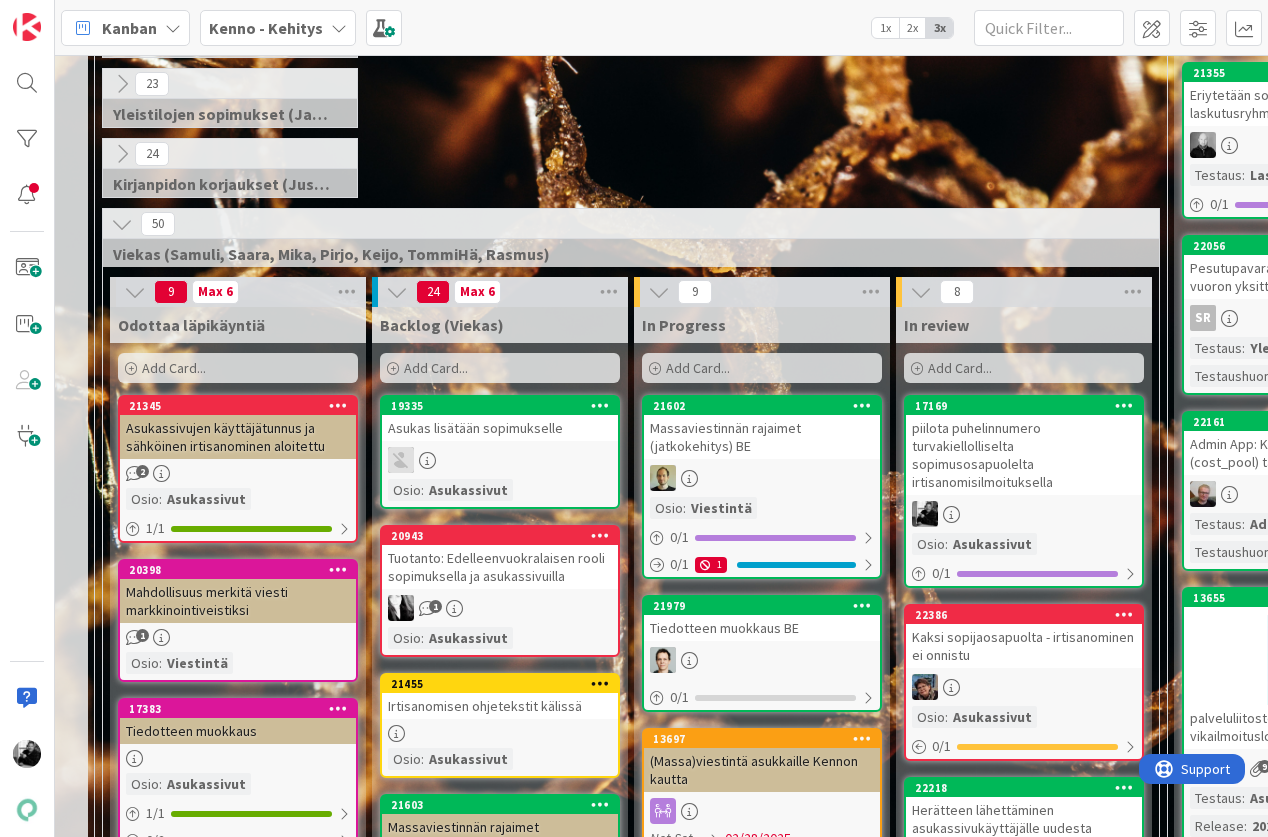 click on "piilota puhelinnumero turvakiellolliselta sopimusosapuolelta irtisanomisilmoituksella" at bounding box center [1024, 455] 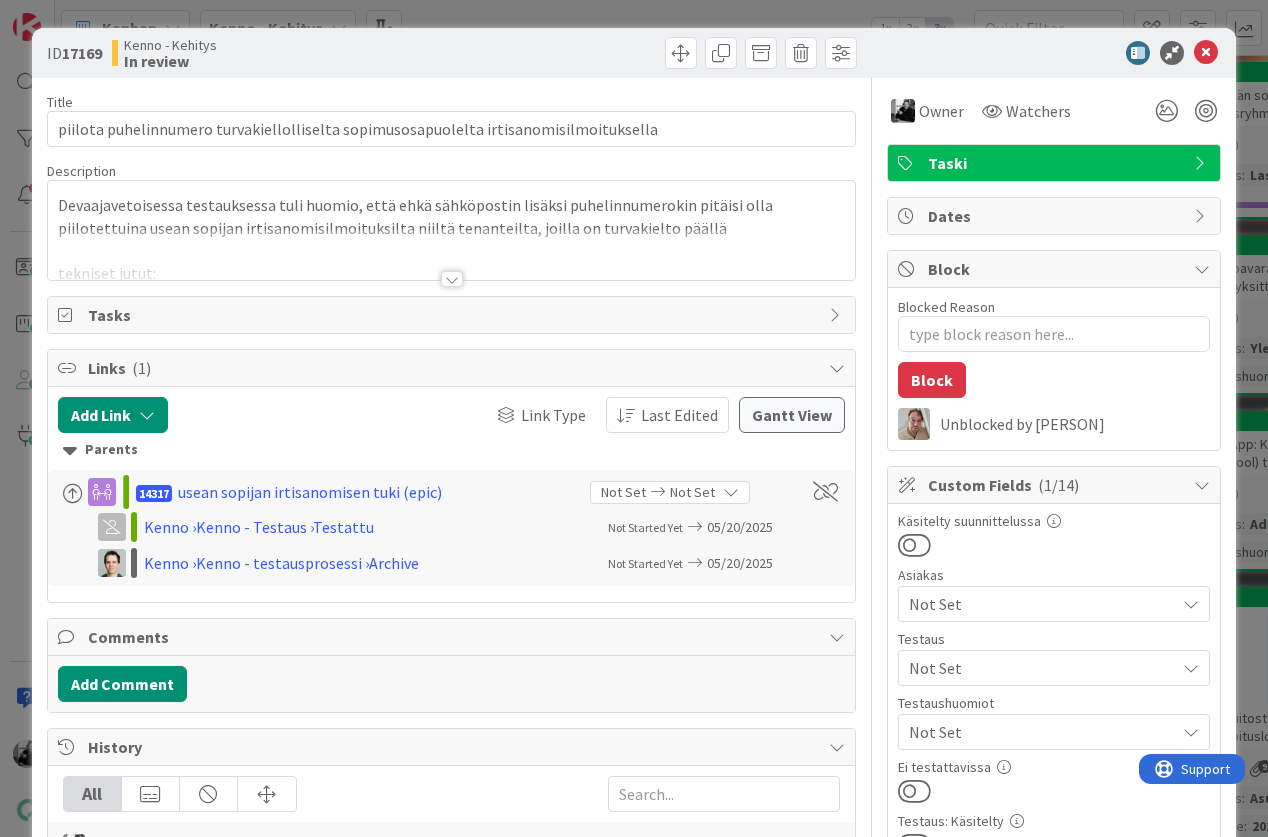 scroll, scrollTop: 0, scrollLeft: 0, axis: both 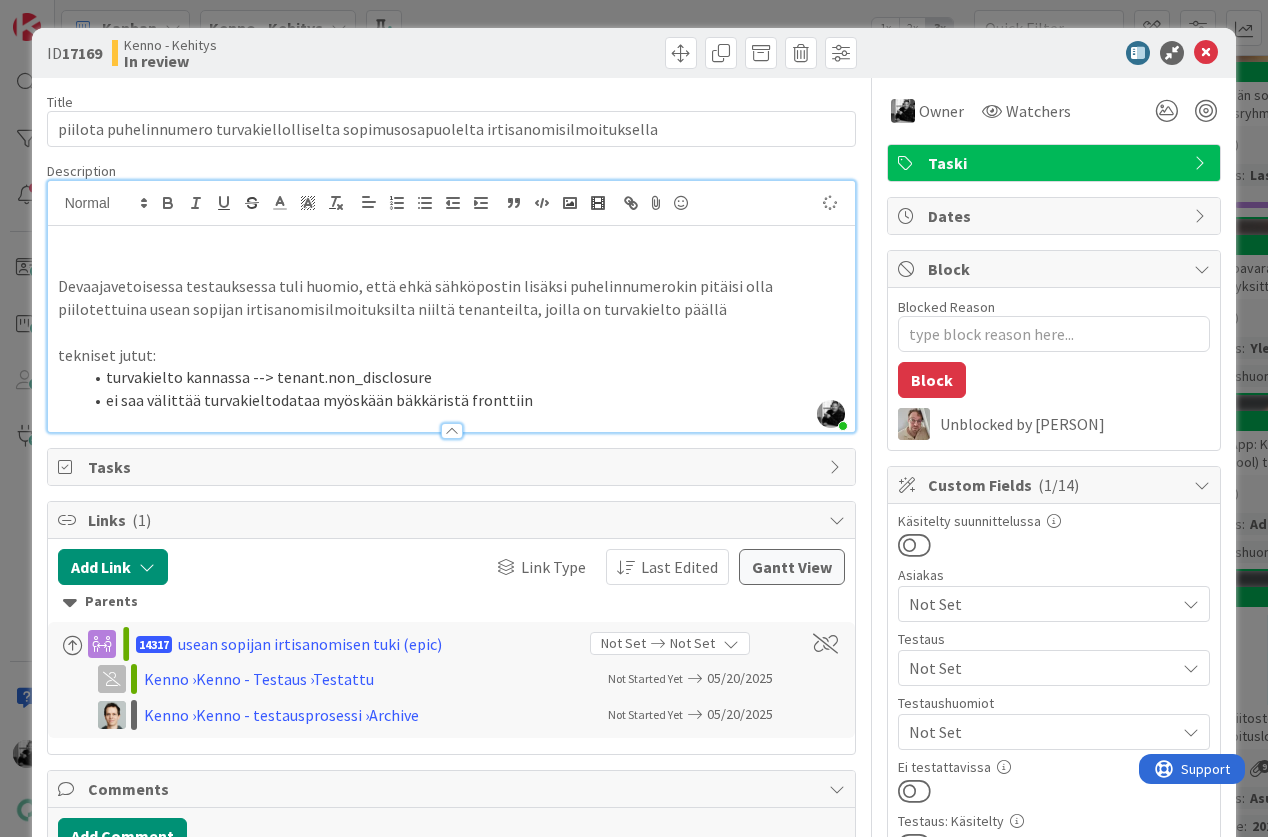 type on "x" 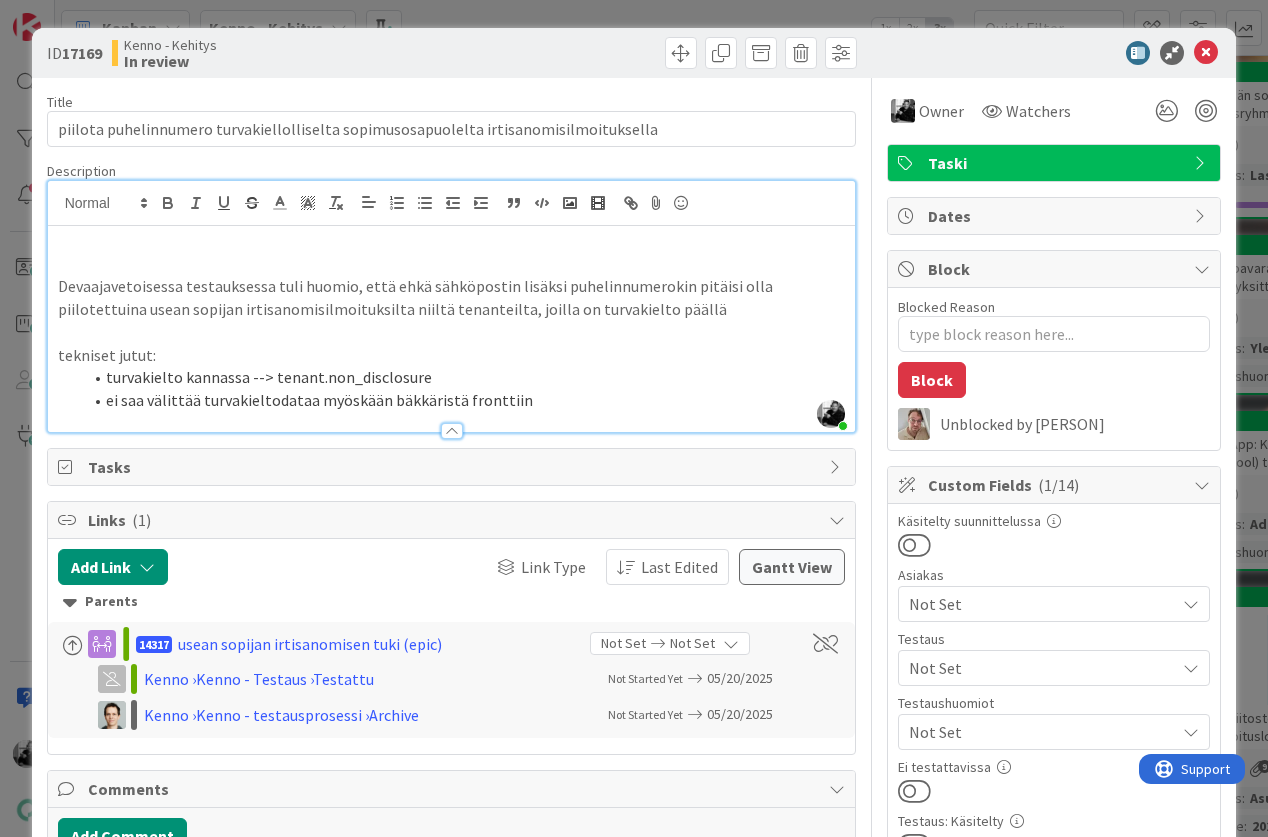 type 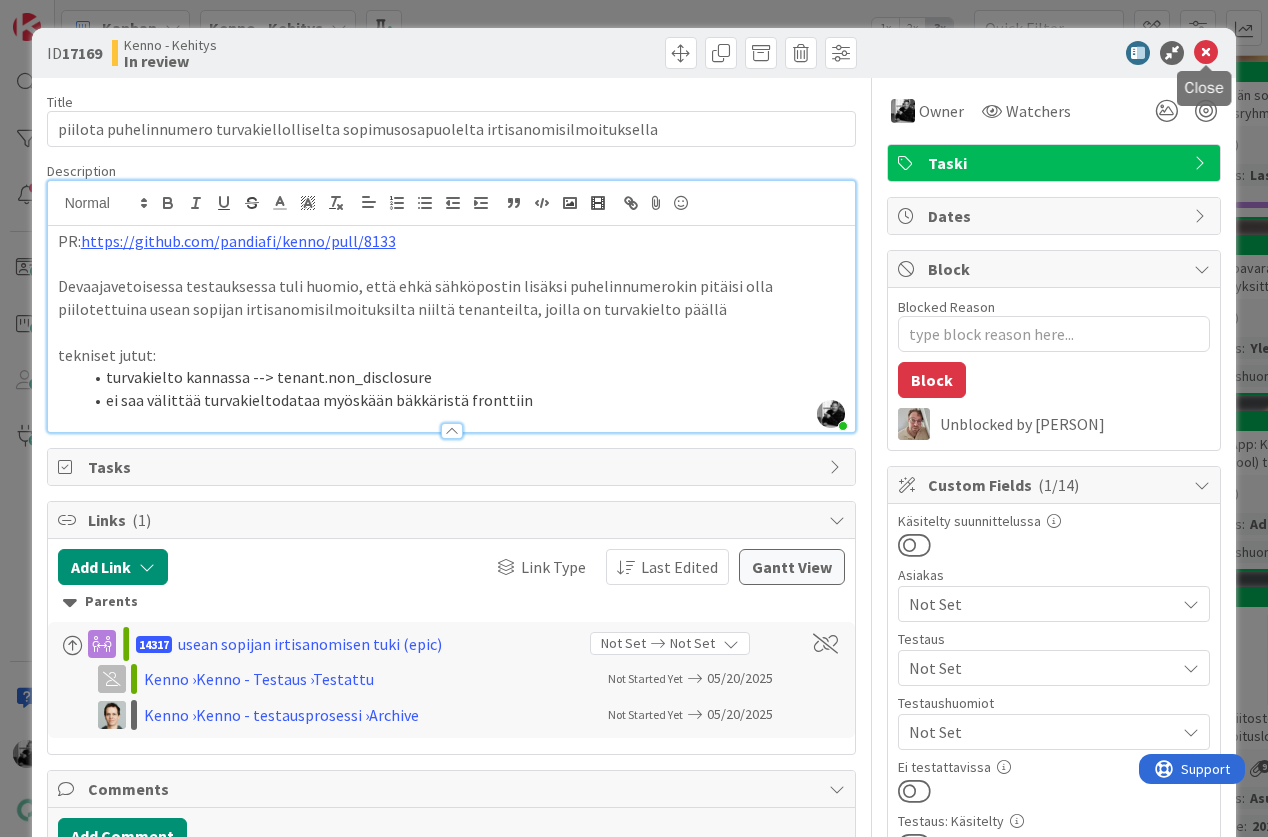 click at bounding box center (1206, 53) 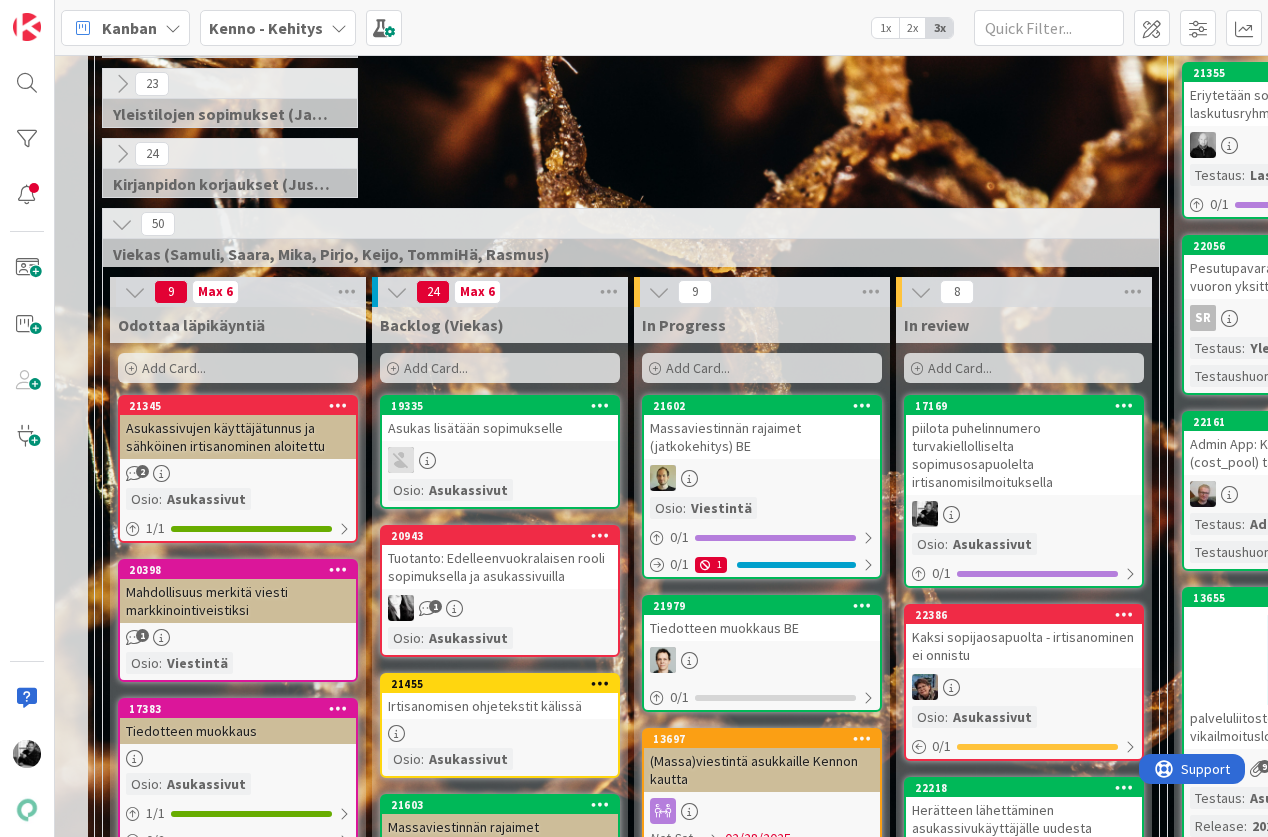 scroll, scrollTop: 0, scrollLeft: 0, axis: both 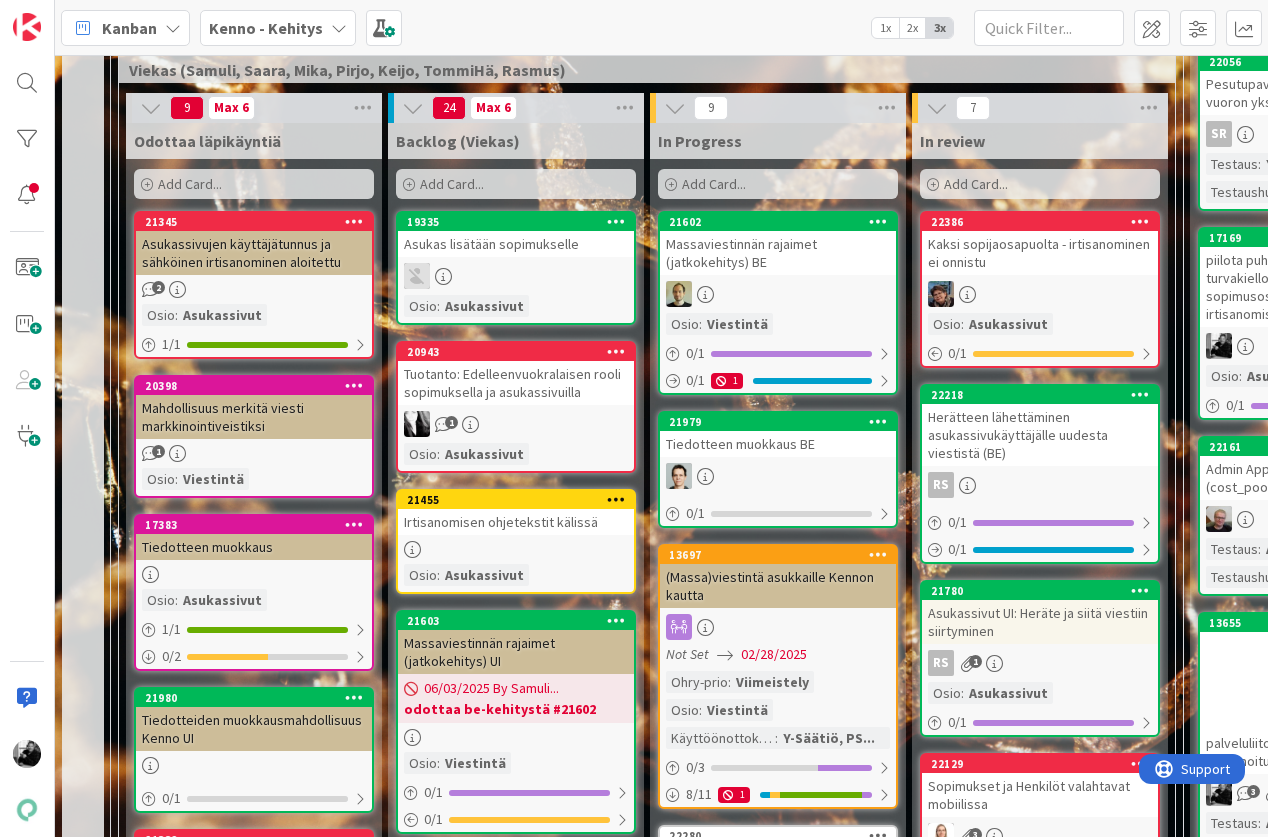 click on "Asukas lisätään sopimukselle" at bounding box center [516, 244] 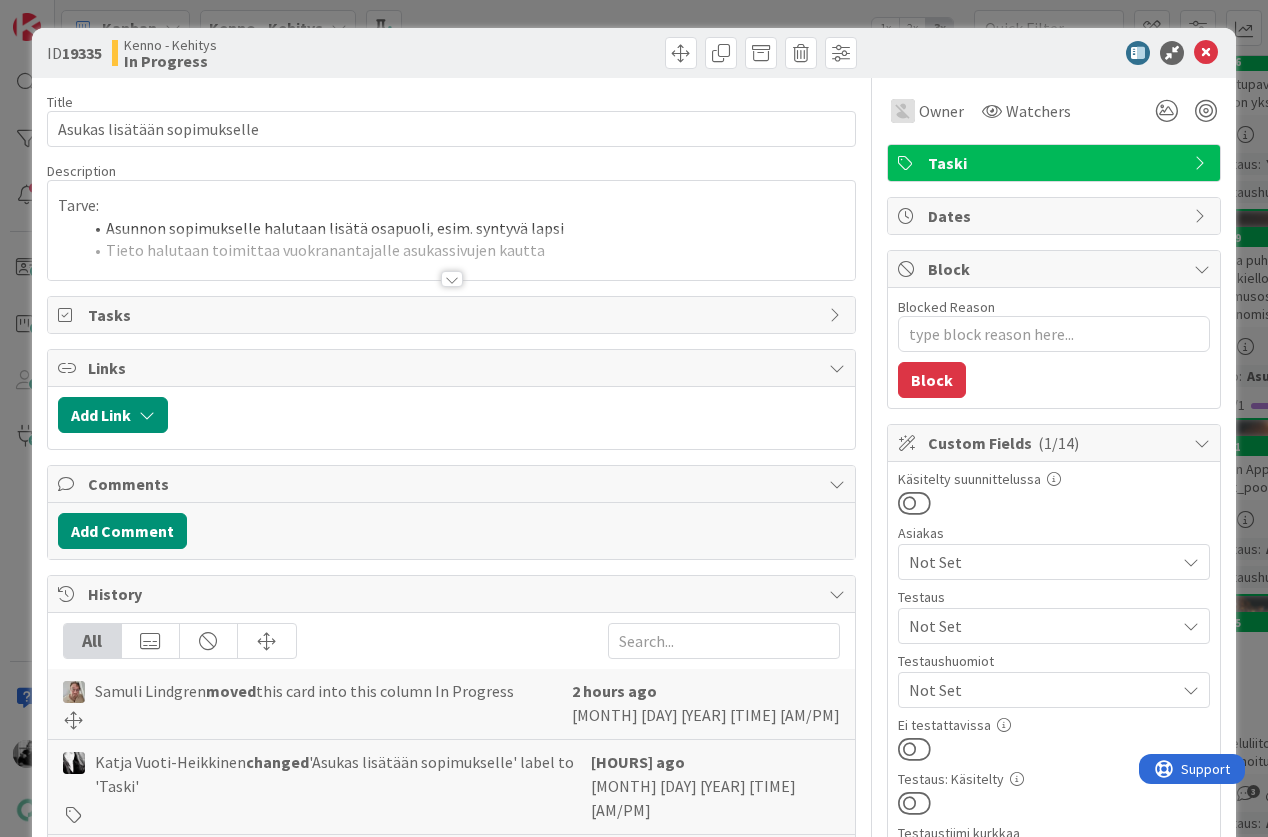 scroll, scrollTop: 0, scrollLeft: 0, axis: both 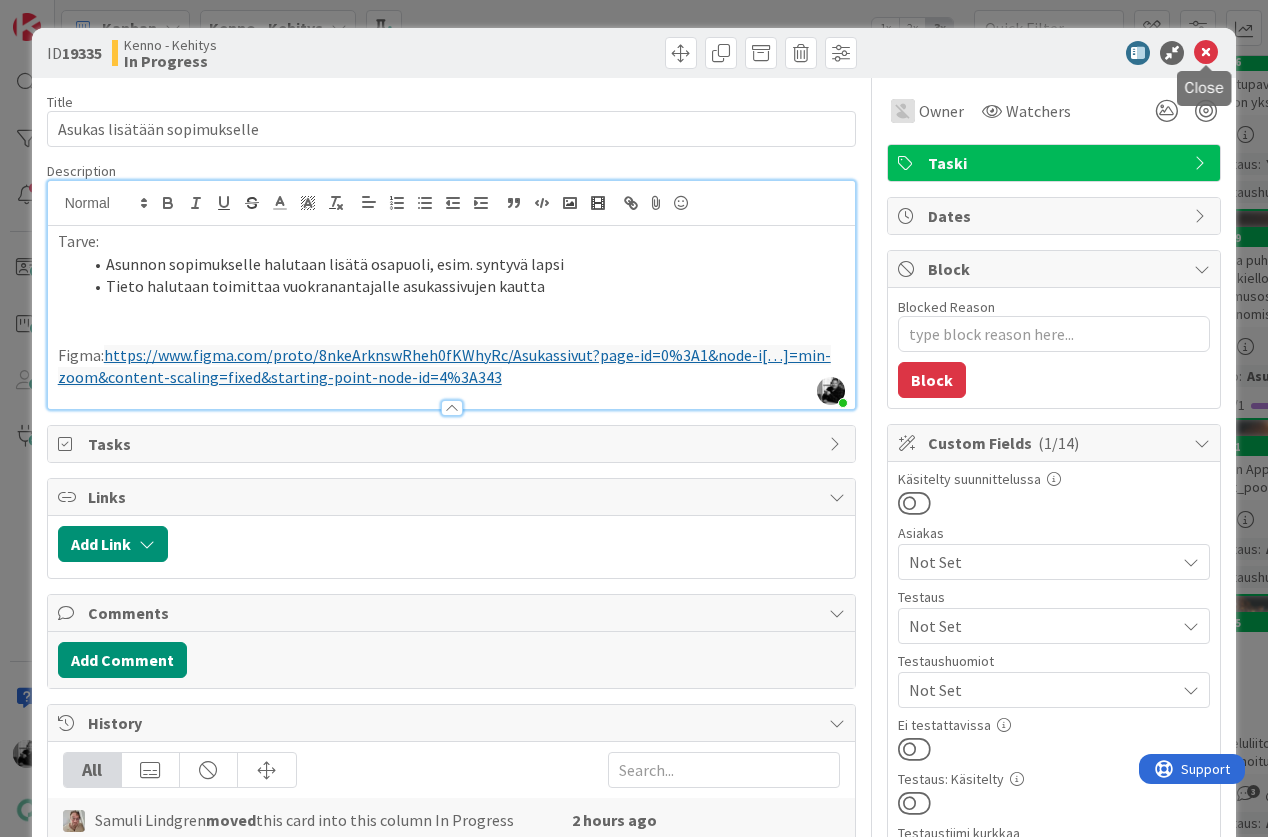 click at bounding box center (1206, 53) 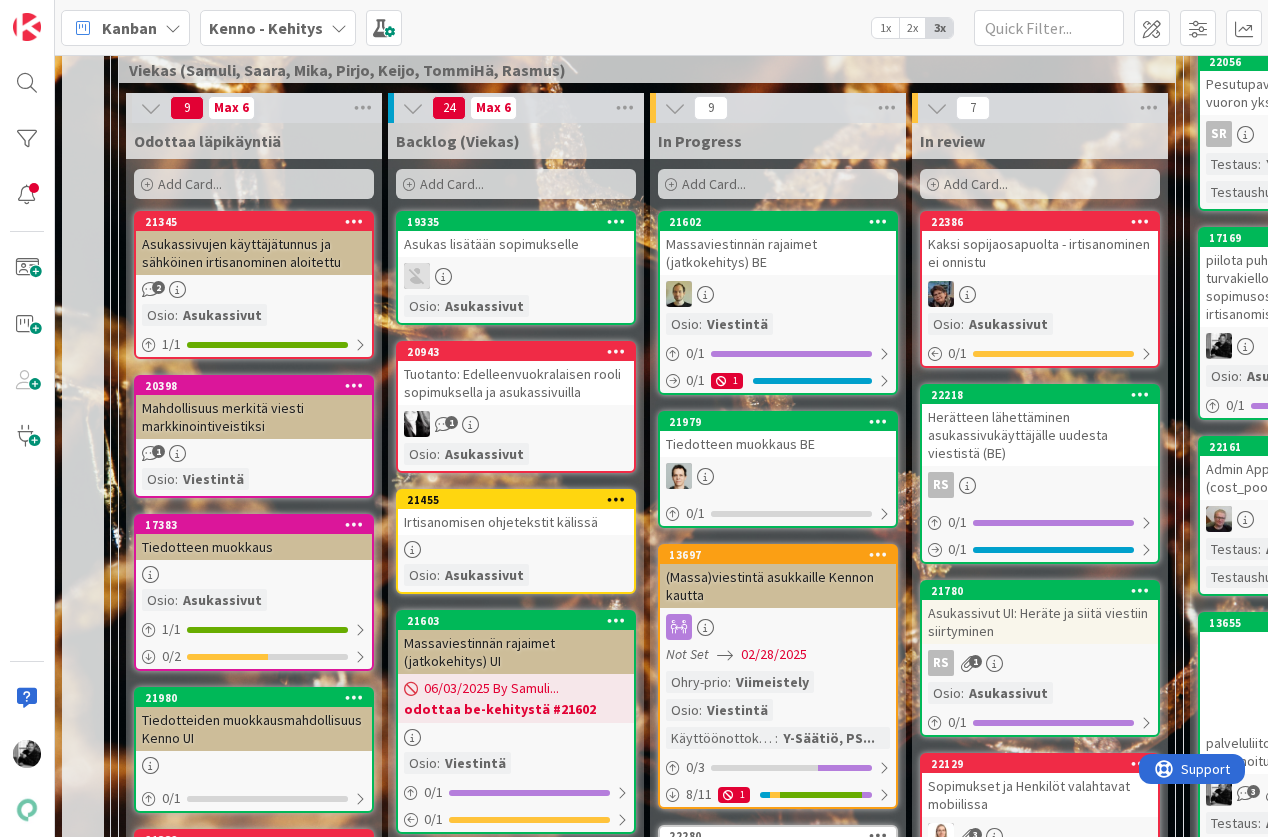 scroll, scrollTop: 0, scrollLeft: 0, axis: both 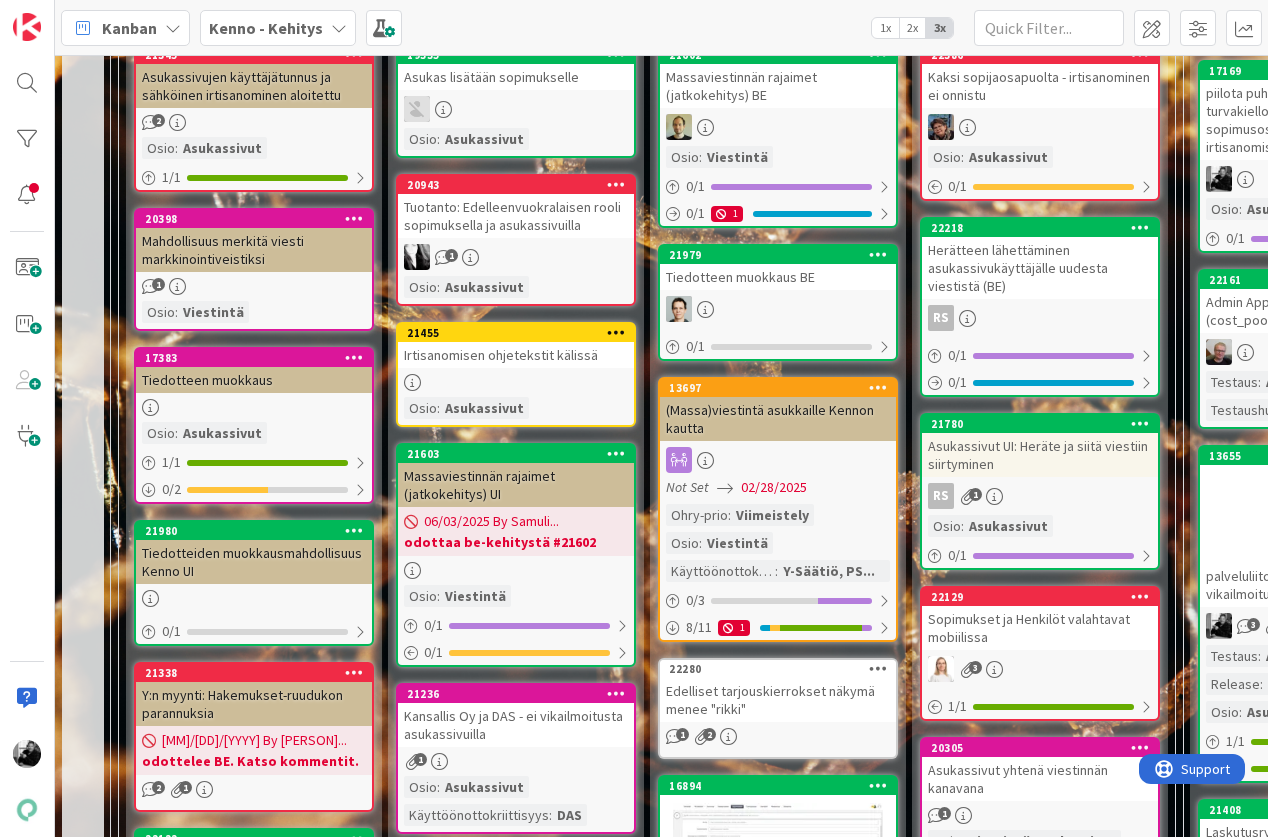 click on "Irtisanomisen ohjetekstit kälissä" at bounding box center [516, 355] 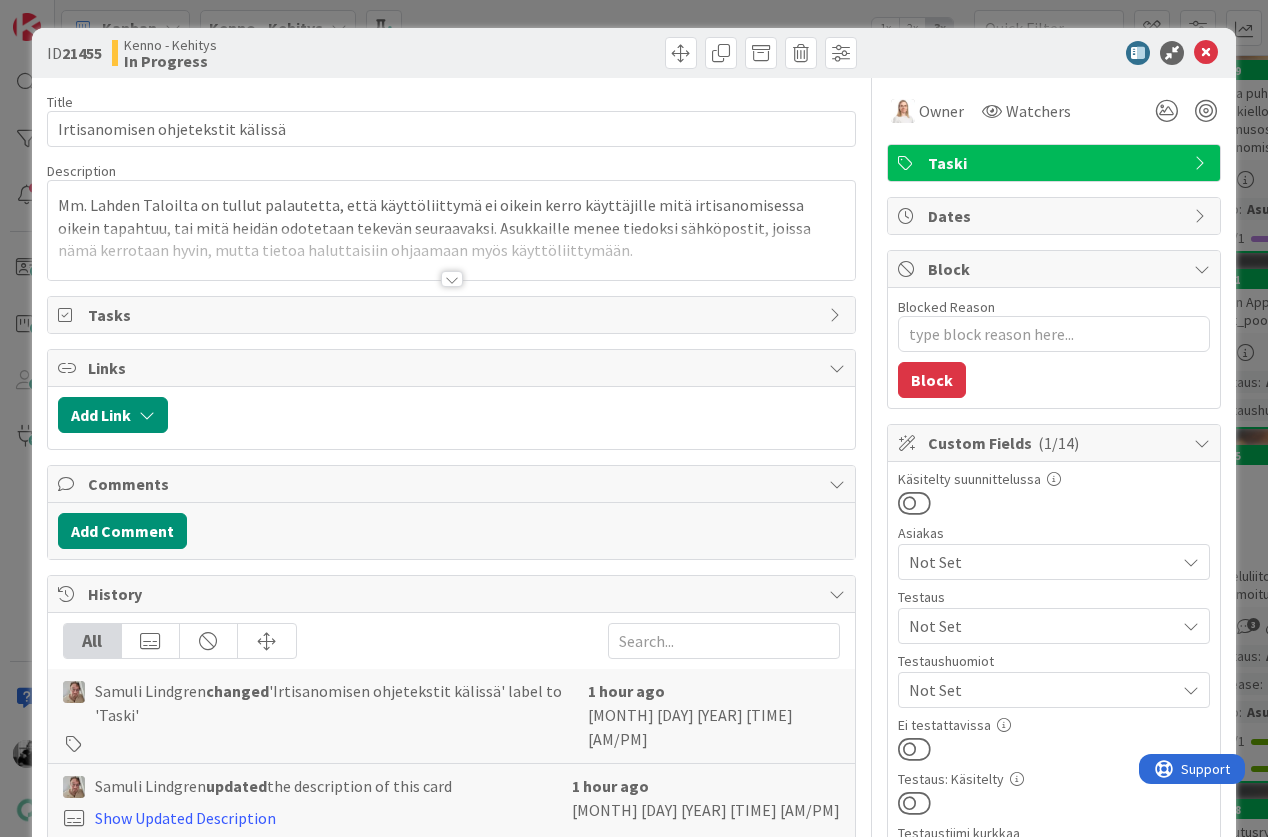 scroll, scrollTop: 0, scrollLeft: 0, axis: both 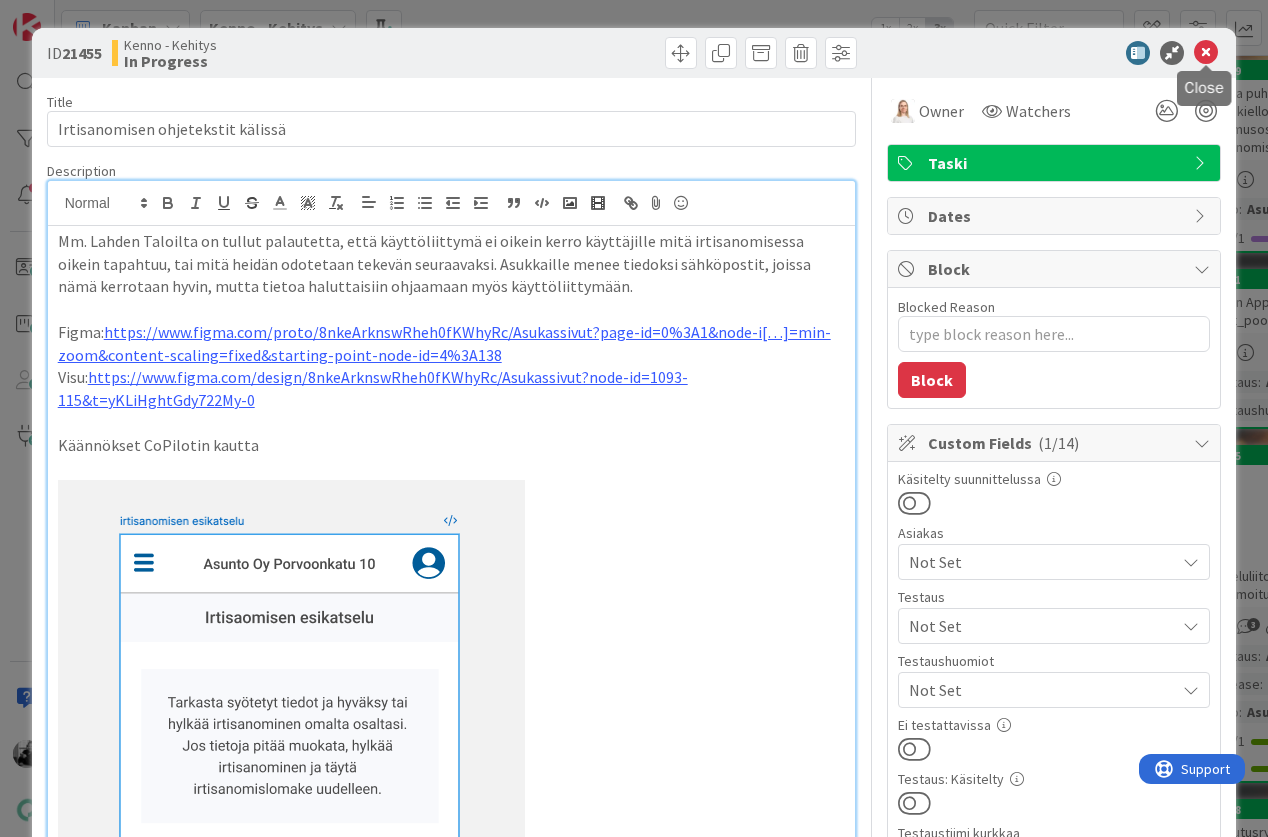 click at bounding box center (1206, 53) 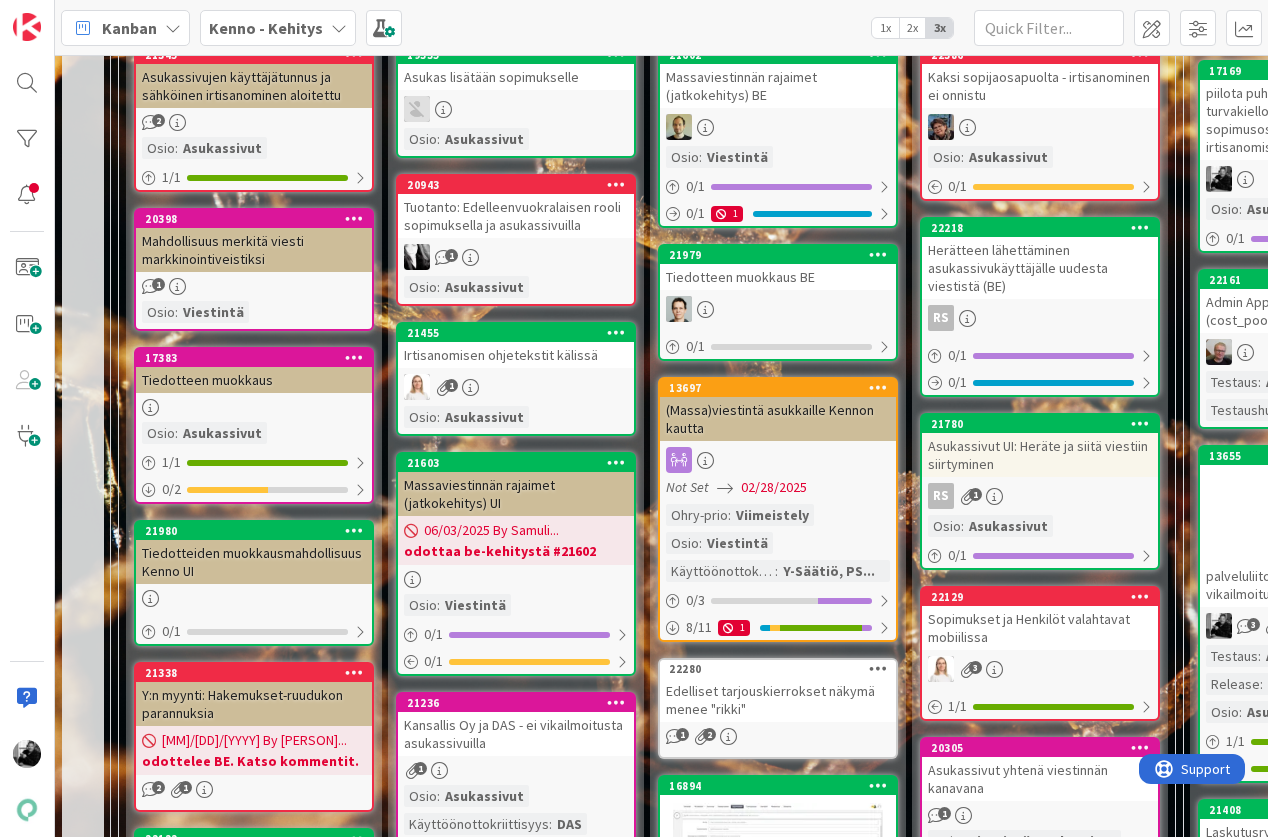 scroll, scrollTop: 0, scrollLeft: 0, axis: both 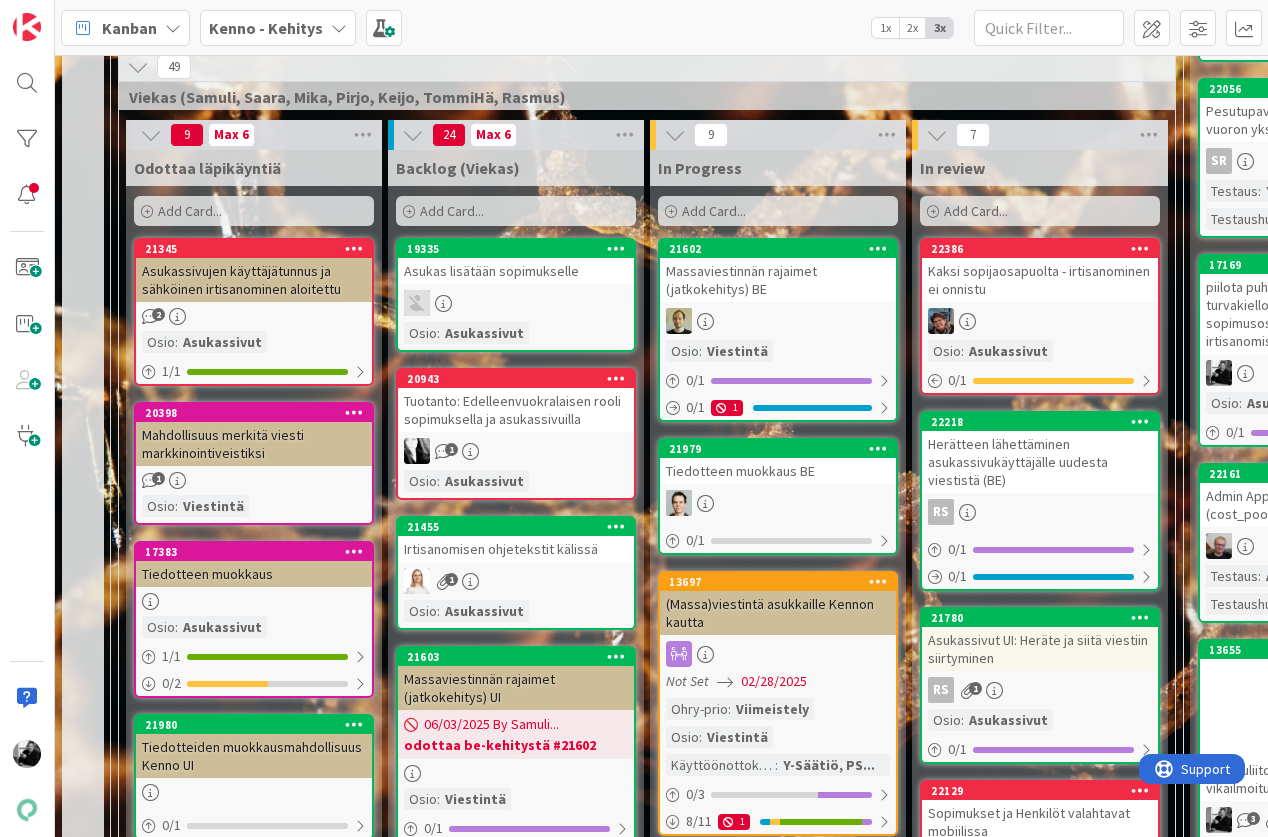 click on "Asukas lisätään sopimukselle" at bounding box center (516, 271) 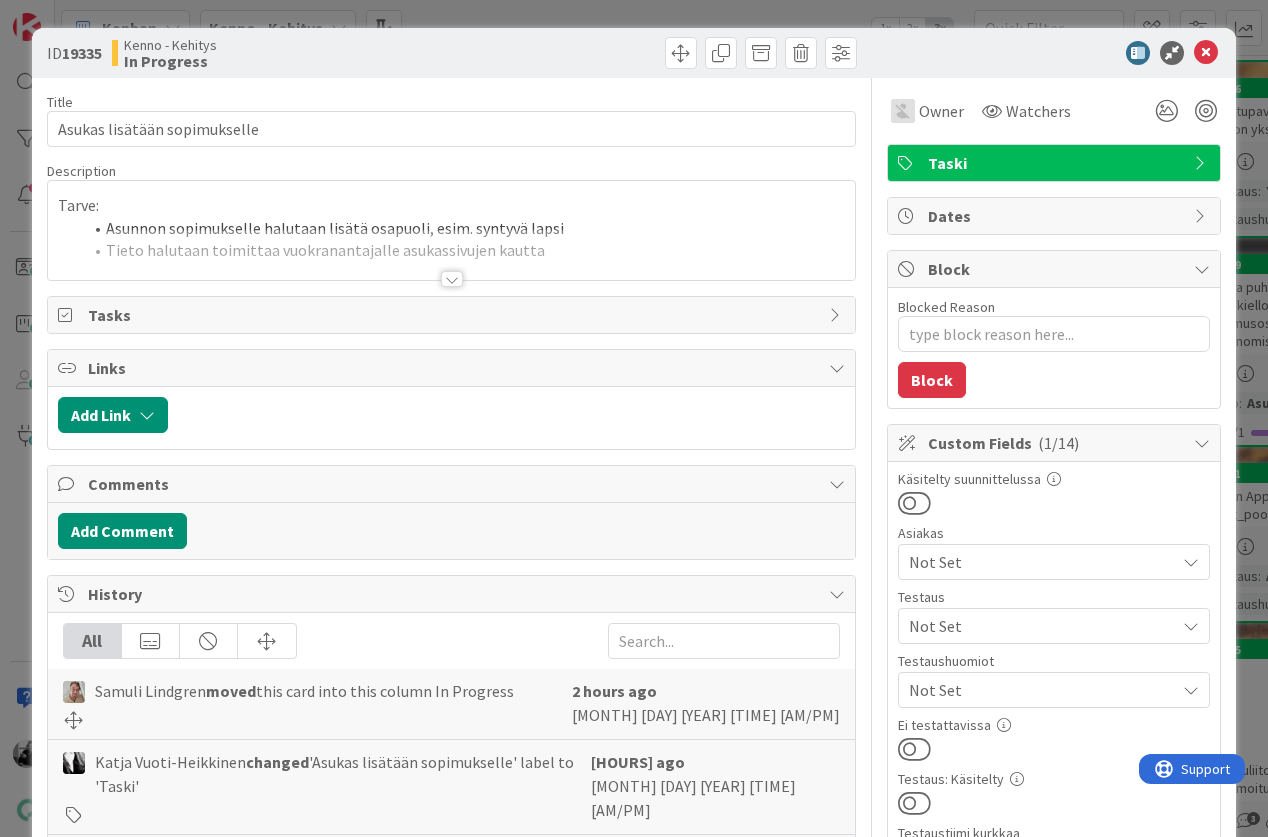 scroll, scrollTop: 0, scrollLeft: 0, axis: both 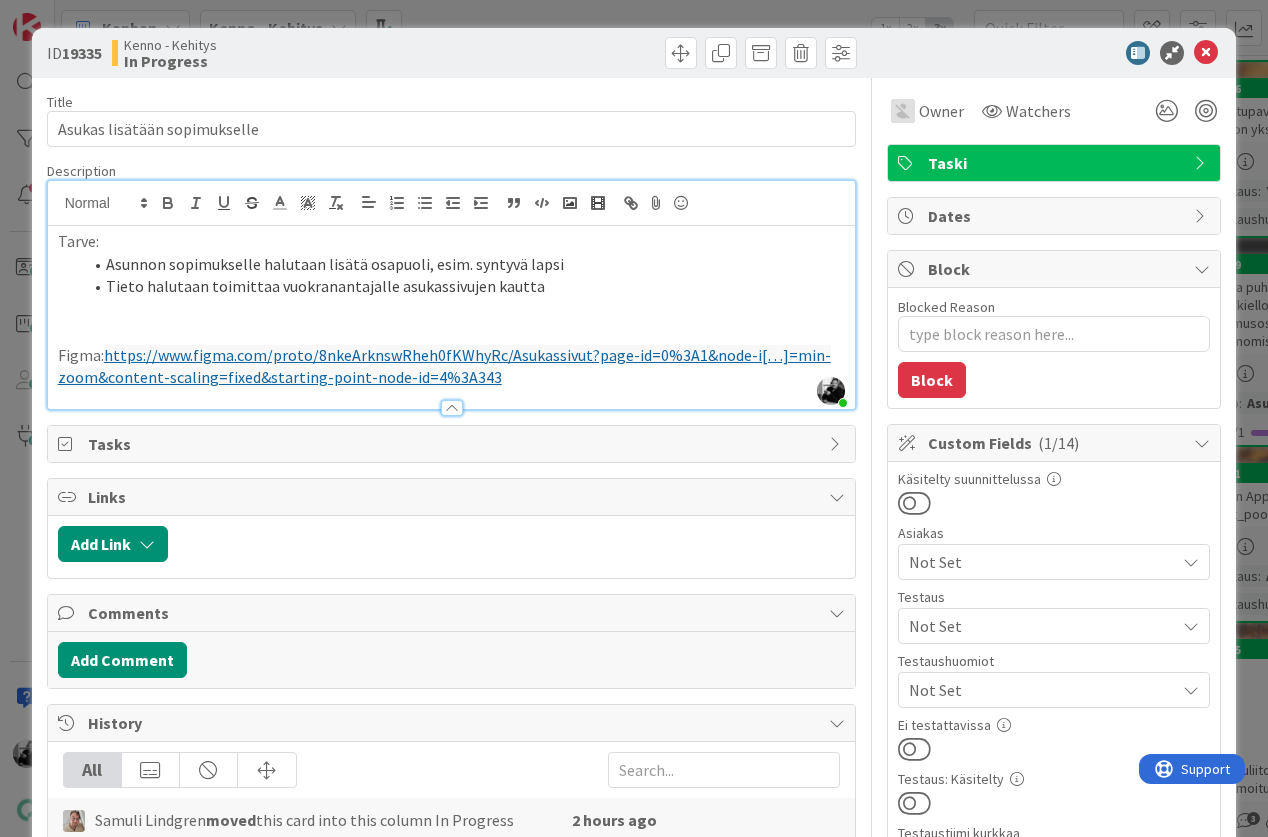 click on "https://www.figma.com/proto/8nkeArknswRheh0fKWhyRc/Asukassivut?page-id=0%3A1&node-i[…]=min-zoom&content-scaling=fixed&starting-point-node-id=4%3A343" at bounding box center [444, 366] 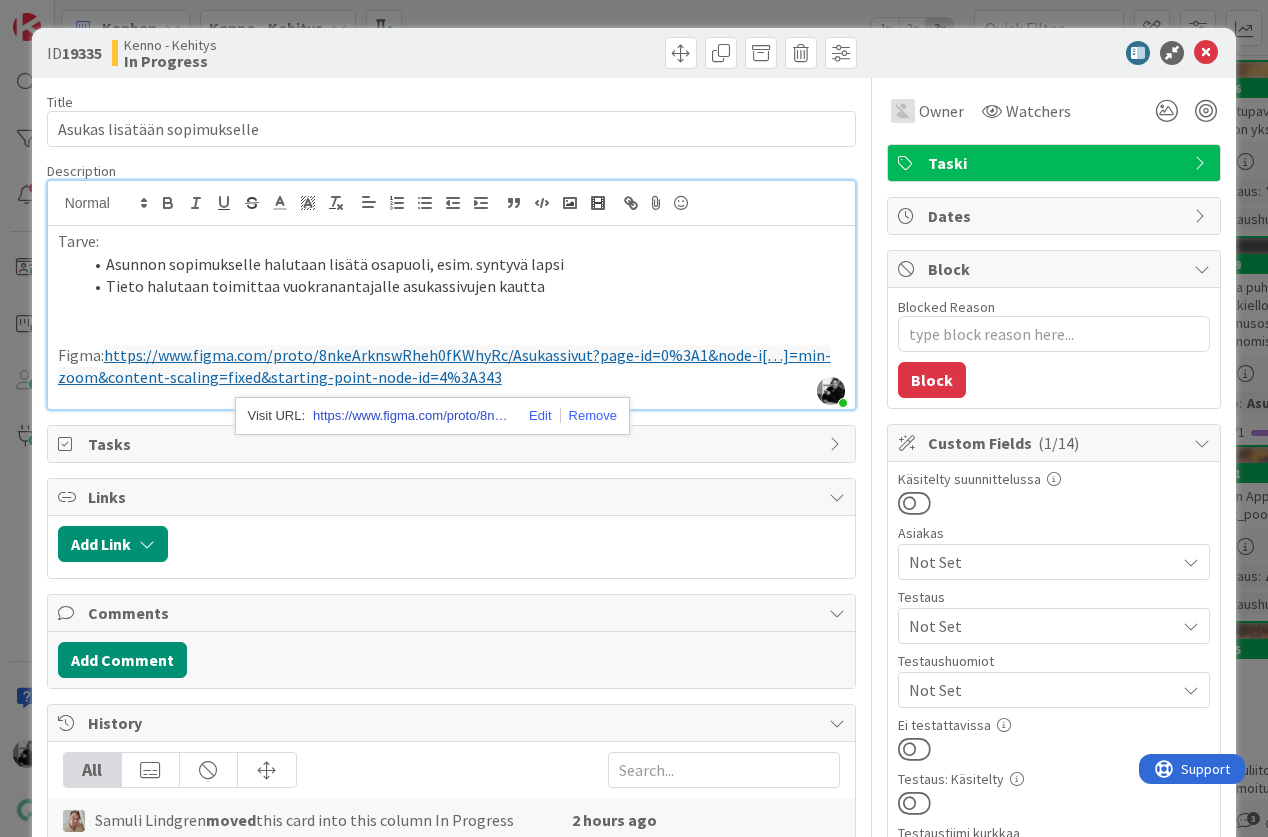 click on "https://www.figma.com/proto/8nkeArknswRheh0fKWhyRc/Asukassivut?page-id=0%3A1&node-id=4-343&viewport=89%2C907%2C0.15&t=tzocbTNB5SAU8odg-1&scaling=min-zoom&content-scaling=fixed&starting-point-node-id=4%3A343" at bounding box center (413, 416) 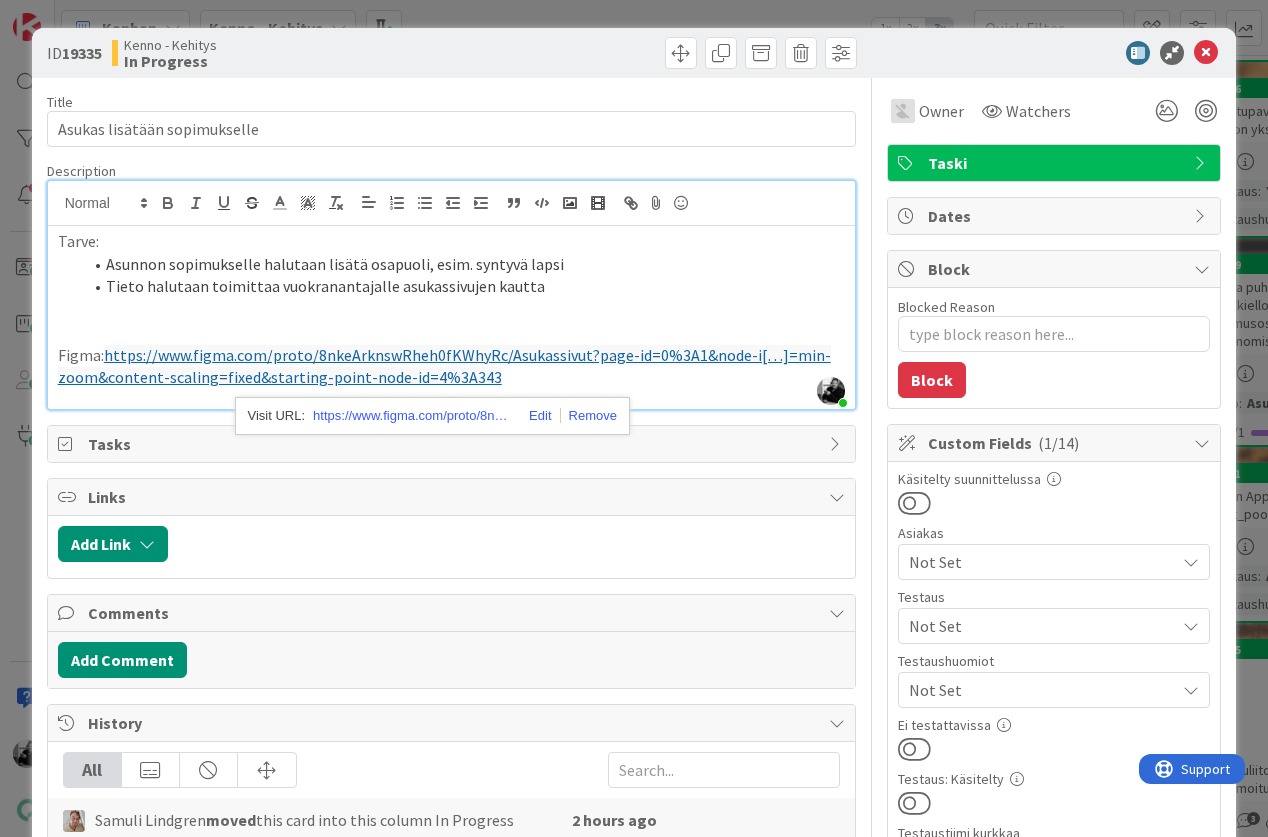 click on "Tieto halutaan toimittaa vuokranantajalle asukassivujen kautta" at bounding box center (464, 286) 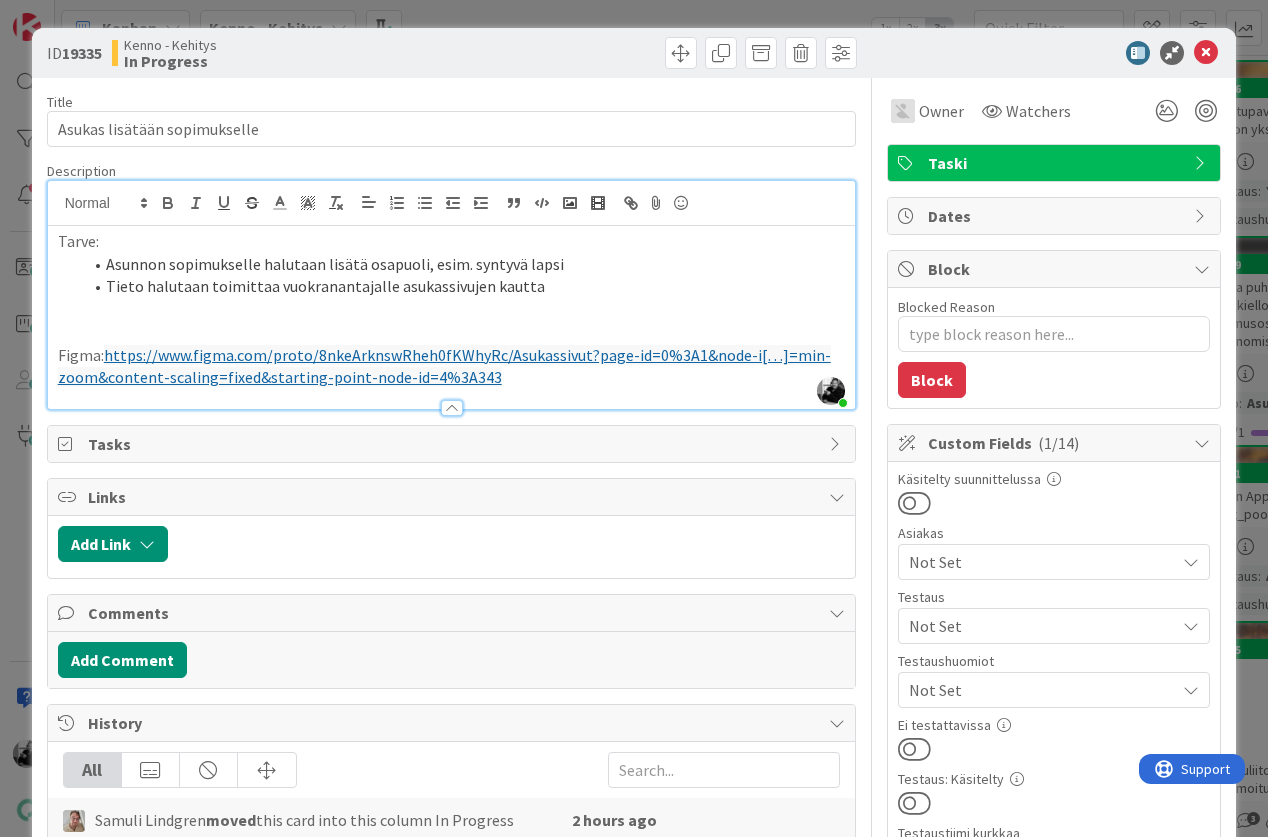 click on "https://www.figma.com/proto/8nkeArknswRheh0fKWhyRc/Asukassivut?page-id=0%3A1&node-i[…]=min-zoom&content-scaling=fixed&starting-point-node-id=4%3A343" at bounding box center (444, 366) 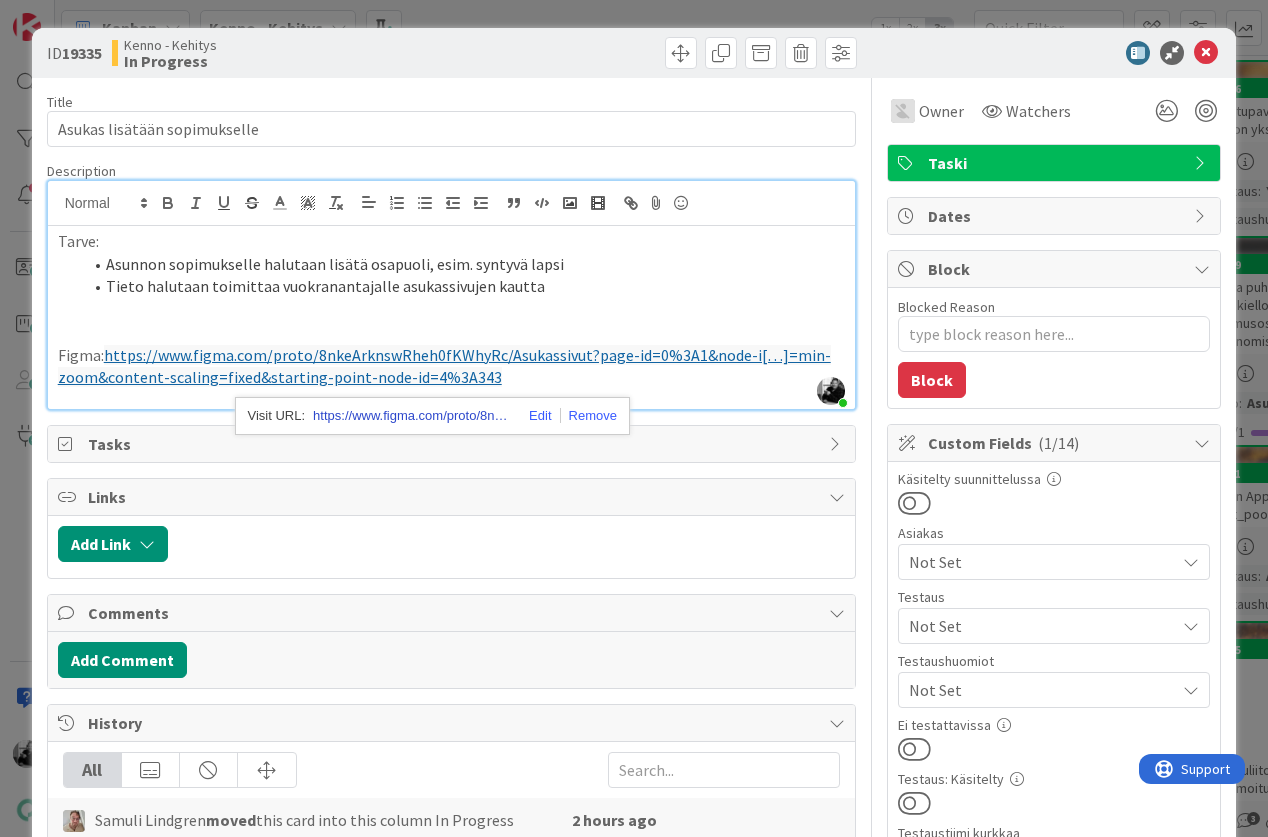 click on "https://www.figma.com/proto/8nkeArknswRheh0fKWhyRc/Asukassivut?page-id=0%3A1&node-id=4-343&viewport=89%2C907%2C0.15&t=tzocbTNB5SAU8odg-1&scaling=min-zoom&content-scaling=fixed&starting-point-node-id=4%3A343" at bounding box center (413, 416) 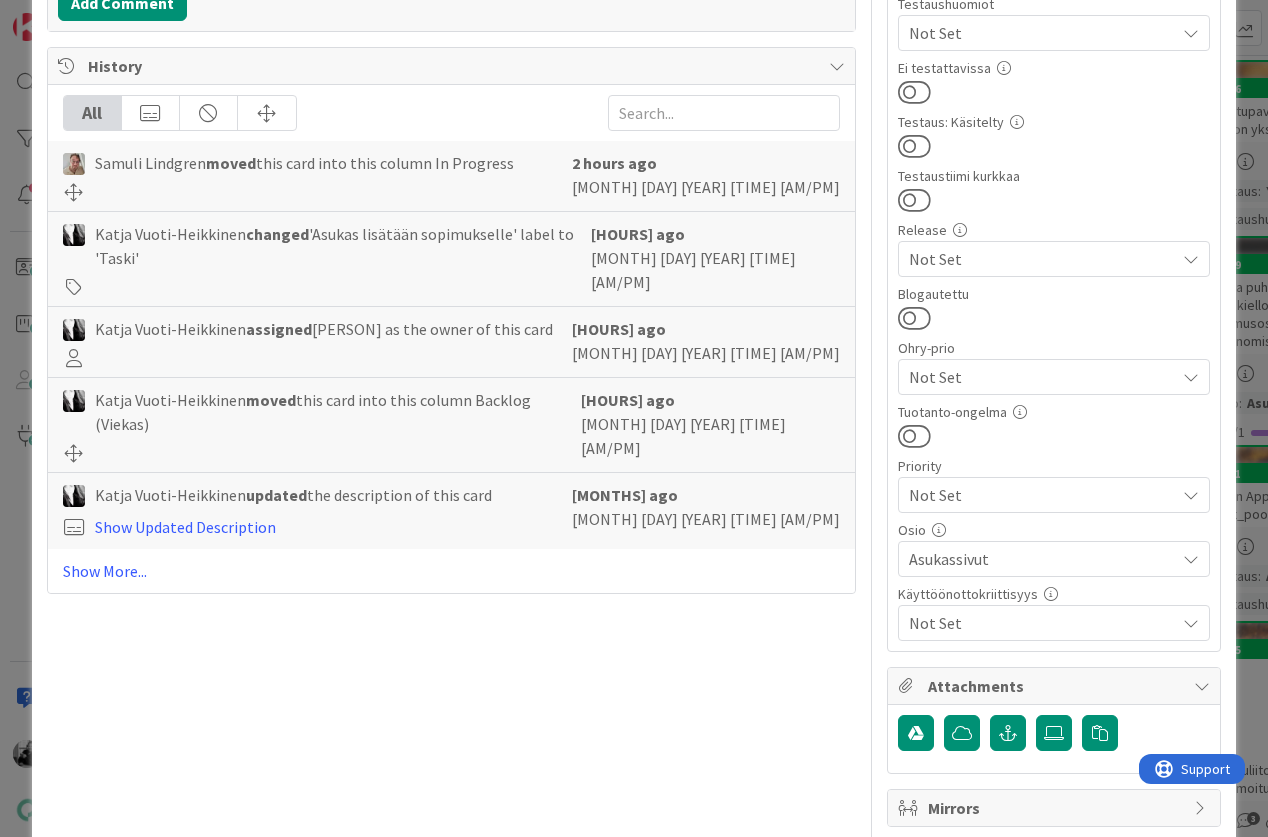 scroll, scrollTop: 743, scrollLeft: 0, axis: vertical 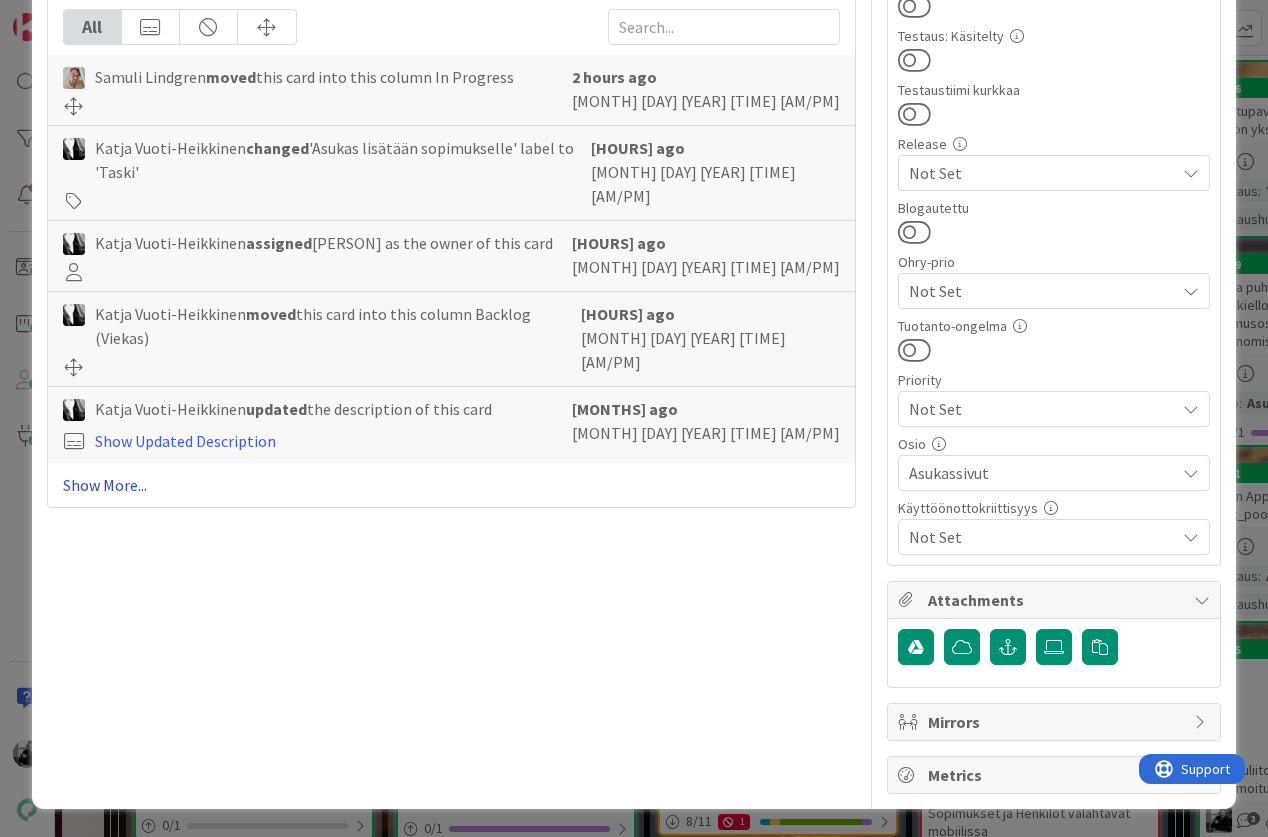 click on "Show More..." at bounding box center (452, 485) 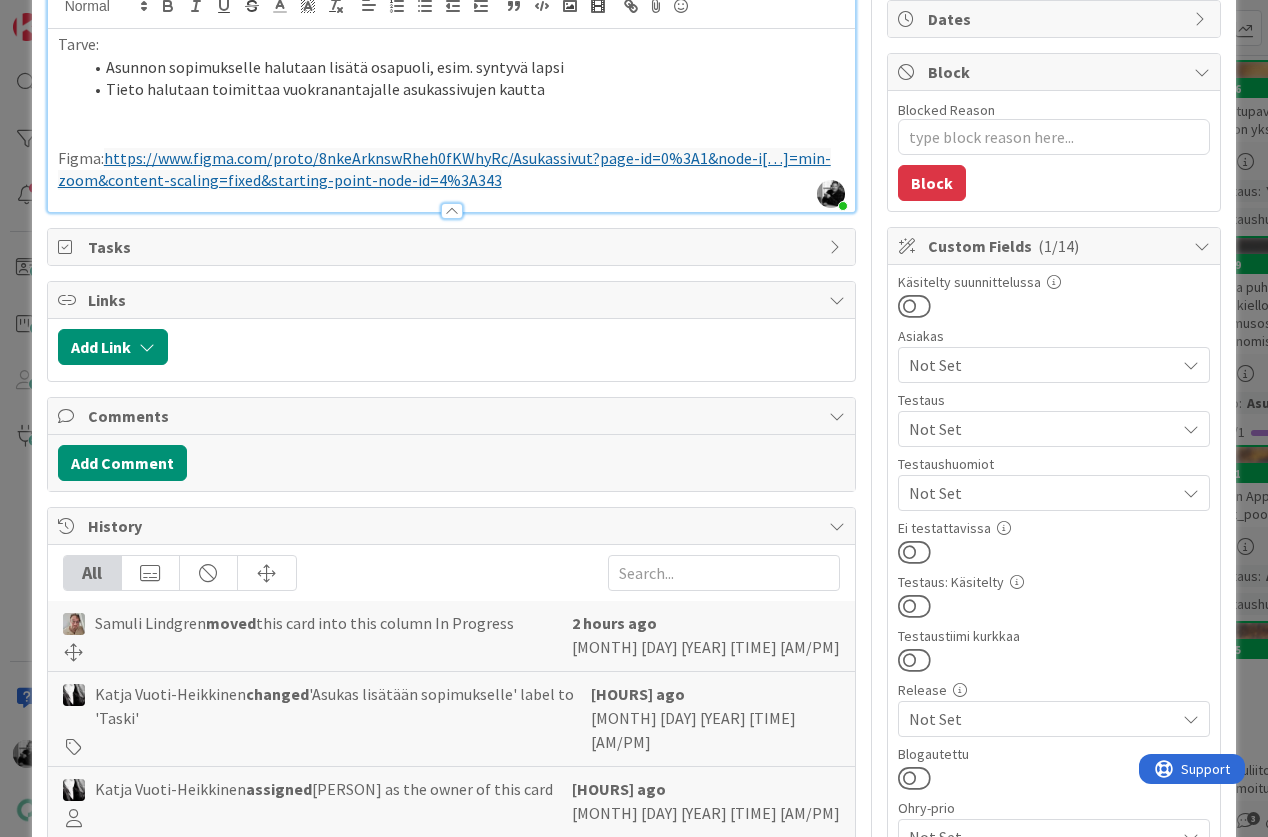 scroll, scrollTop: 0, scrollLeft: 0, axis: both 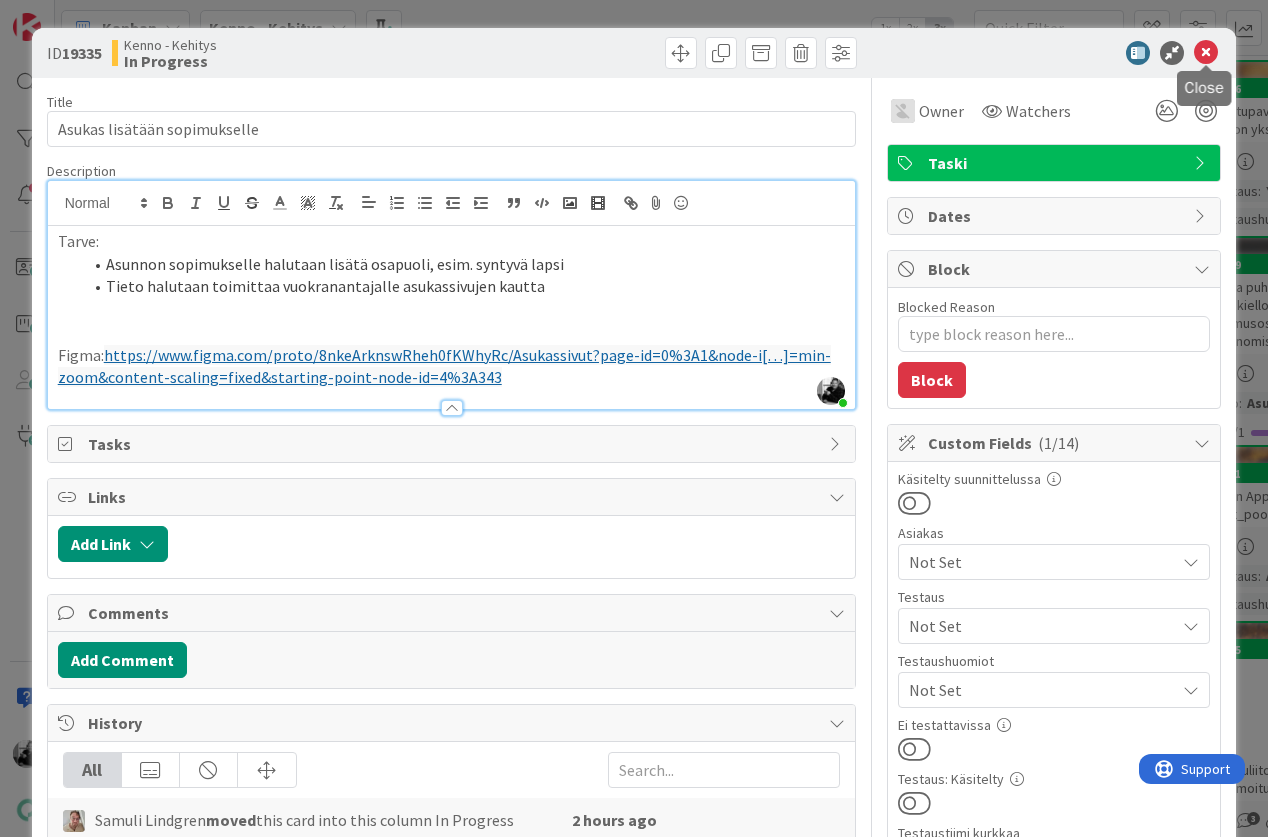 click at bounding box center [1206, 53] 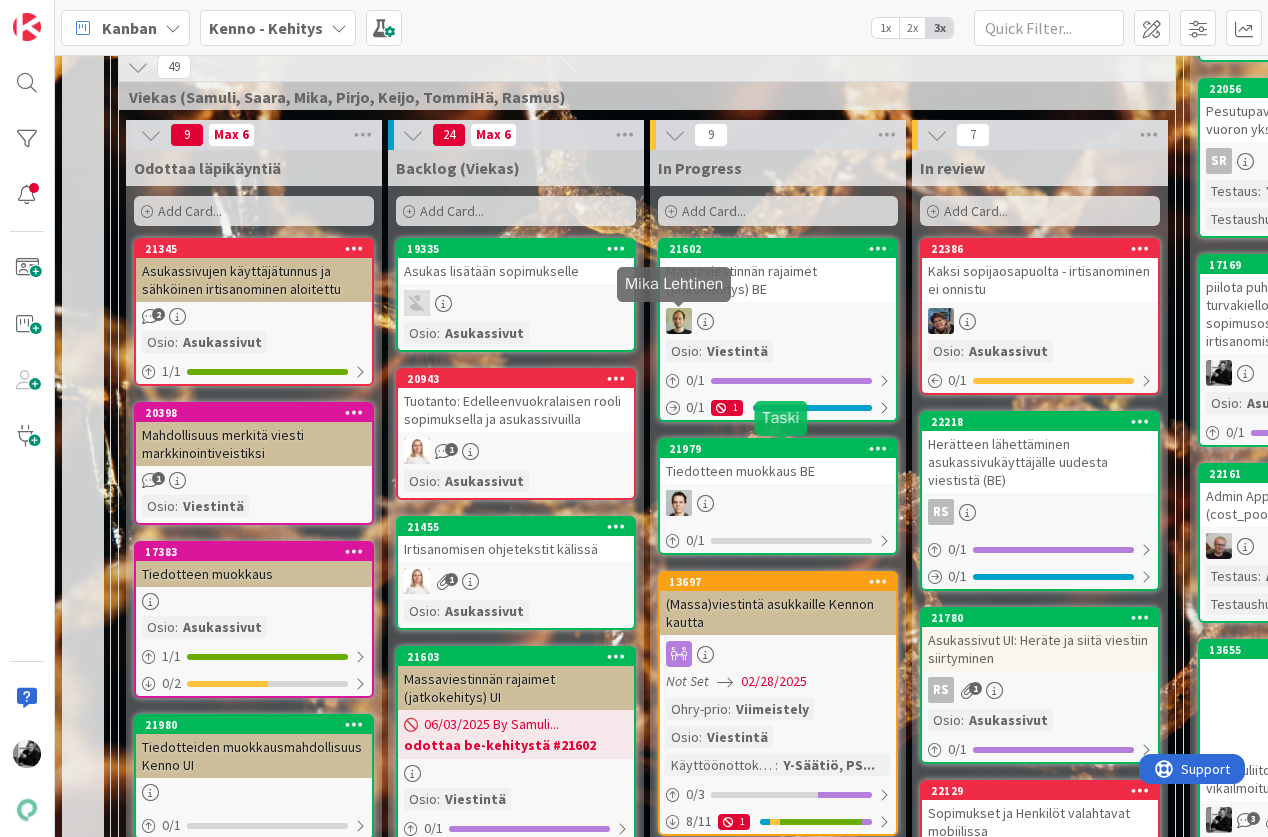 scroll, scrollTop: 0, scrollLeft: 0, axis: both 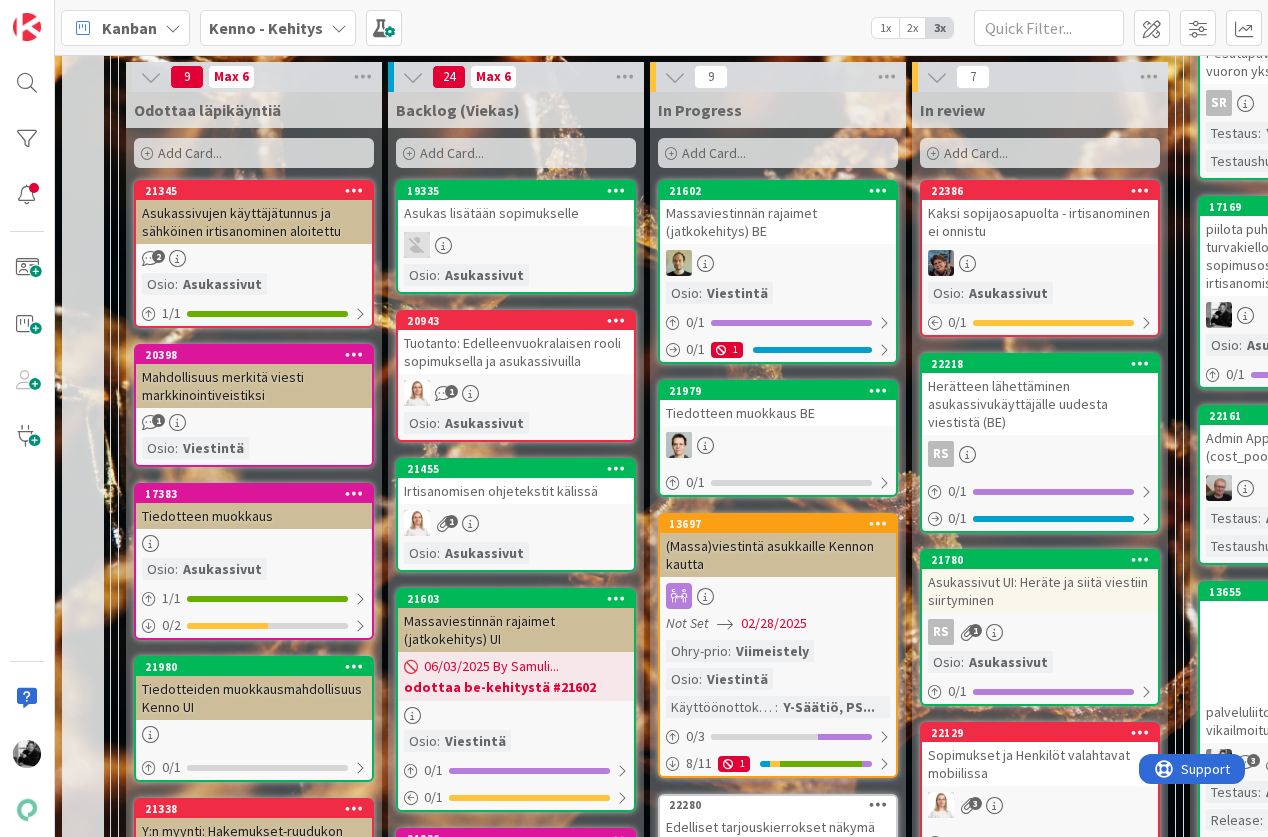 click on "Asukas lisätään sopimukselle" at bounding box center (516, 213) 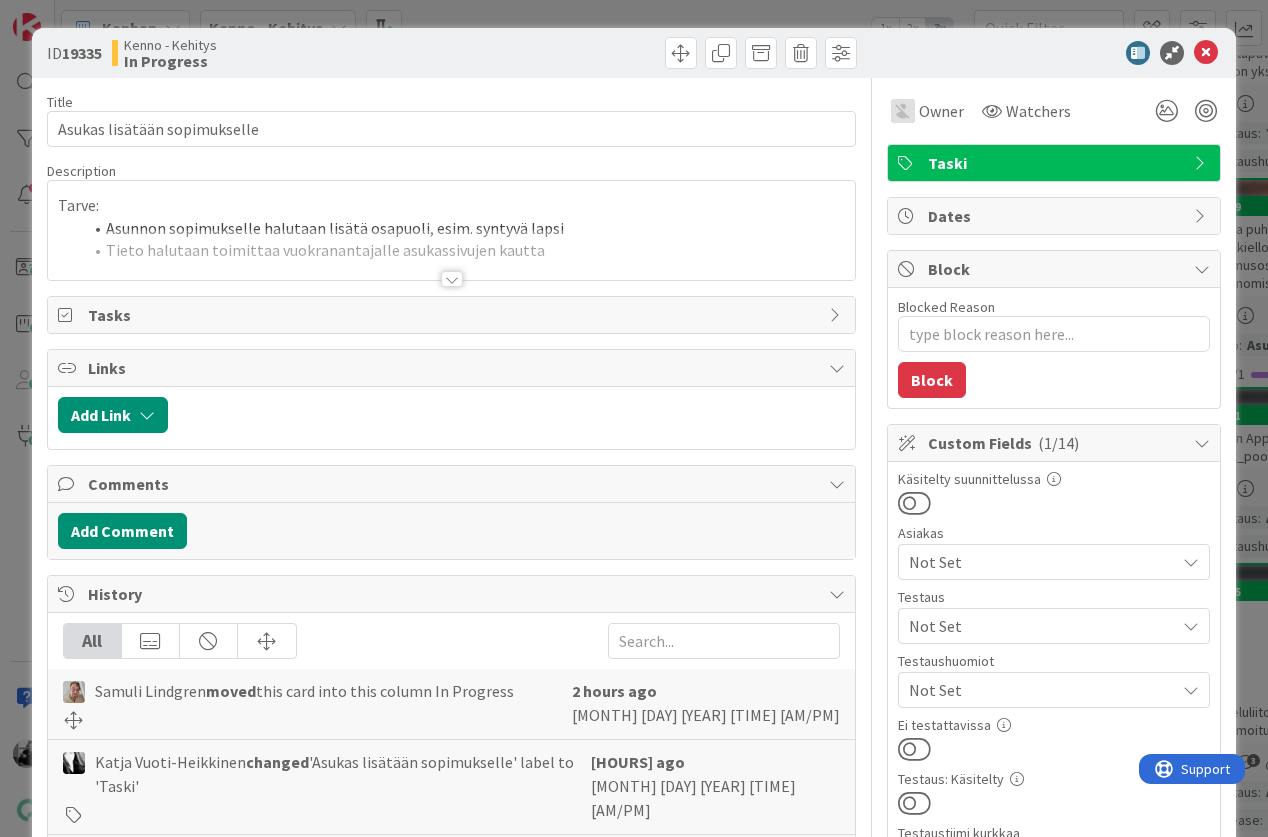 type on "x" 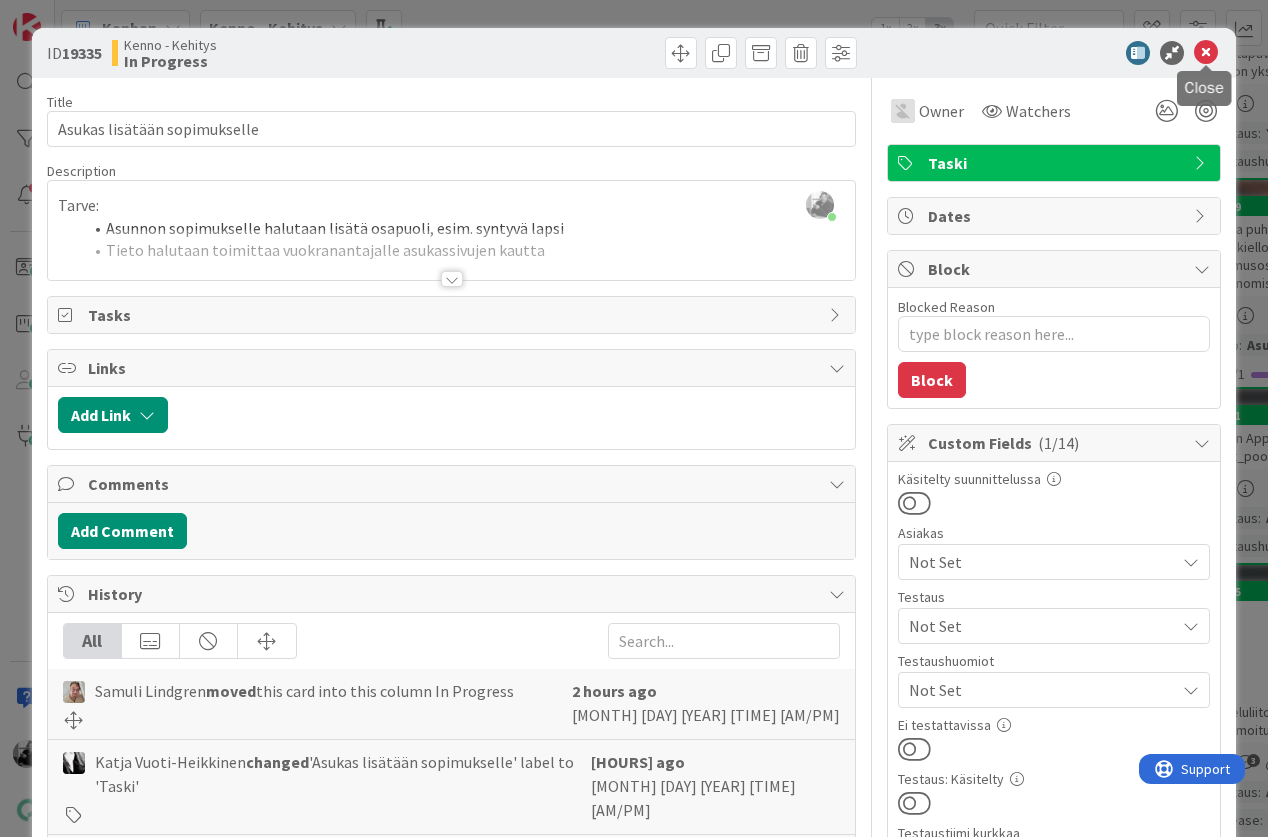 click at bounding box center [1206, 53] 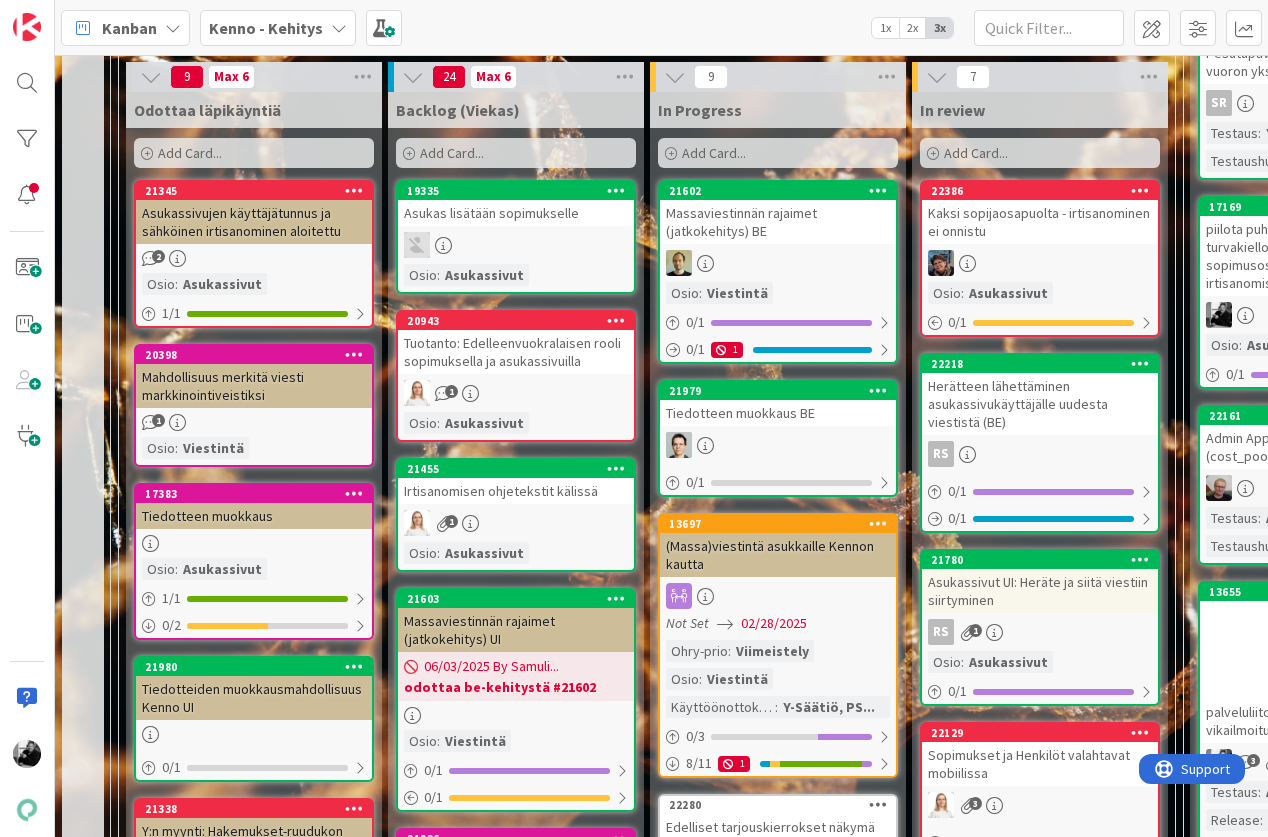 click on "Tuotanto:  Edelleenvuokralaisen rooli sopimuksella ja asukassivuilla" at bounding box center (516, 352) 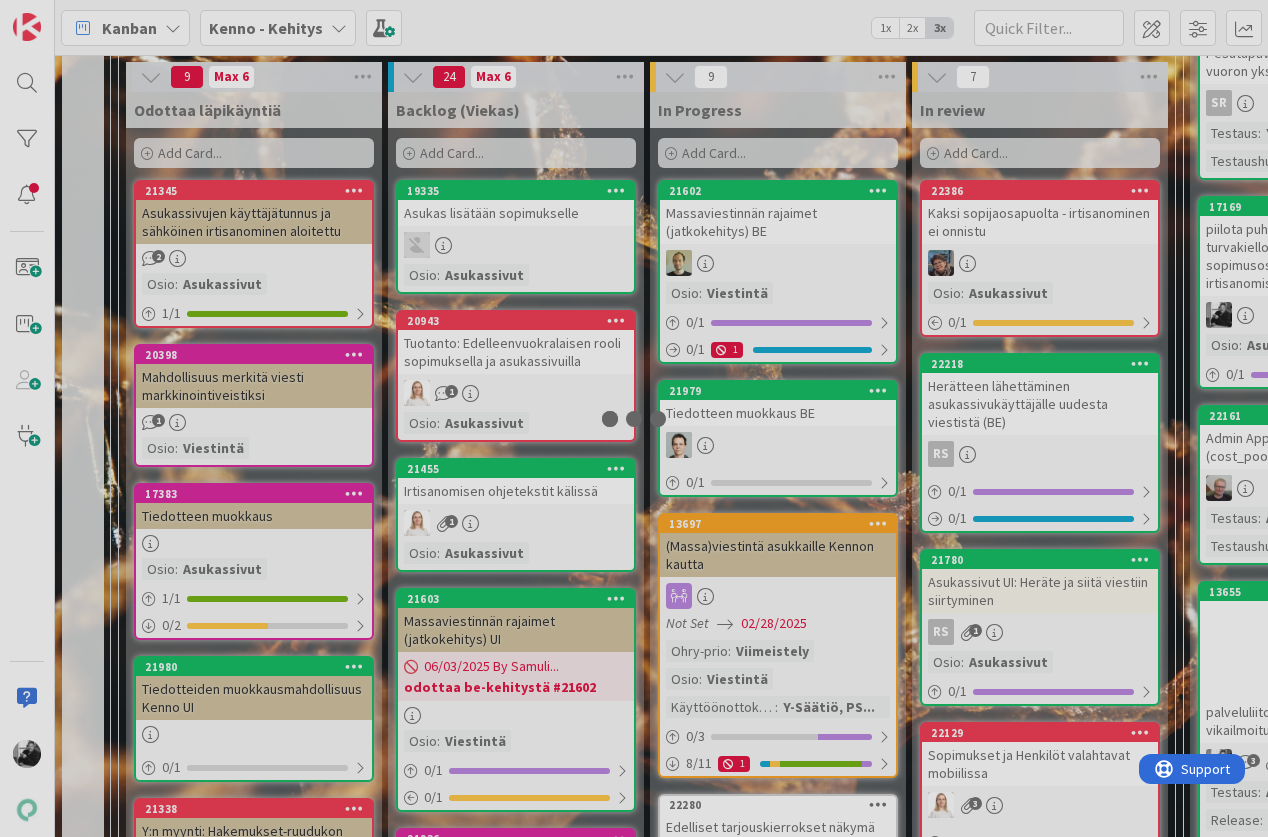 scroll, scrollTop: 0, scrollLeft: 0, axis: both 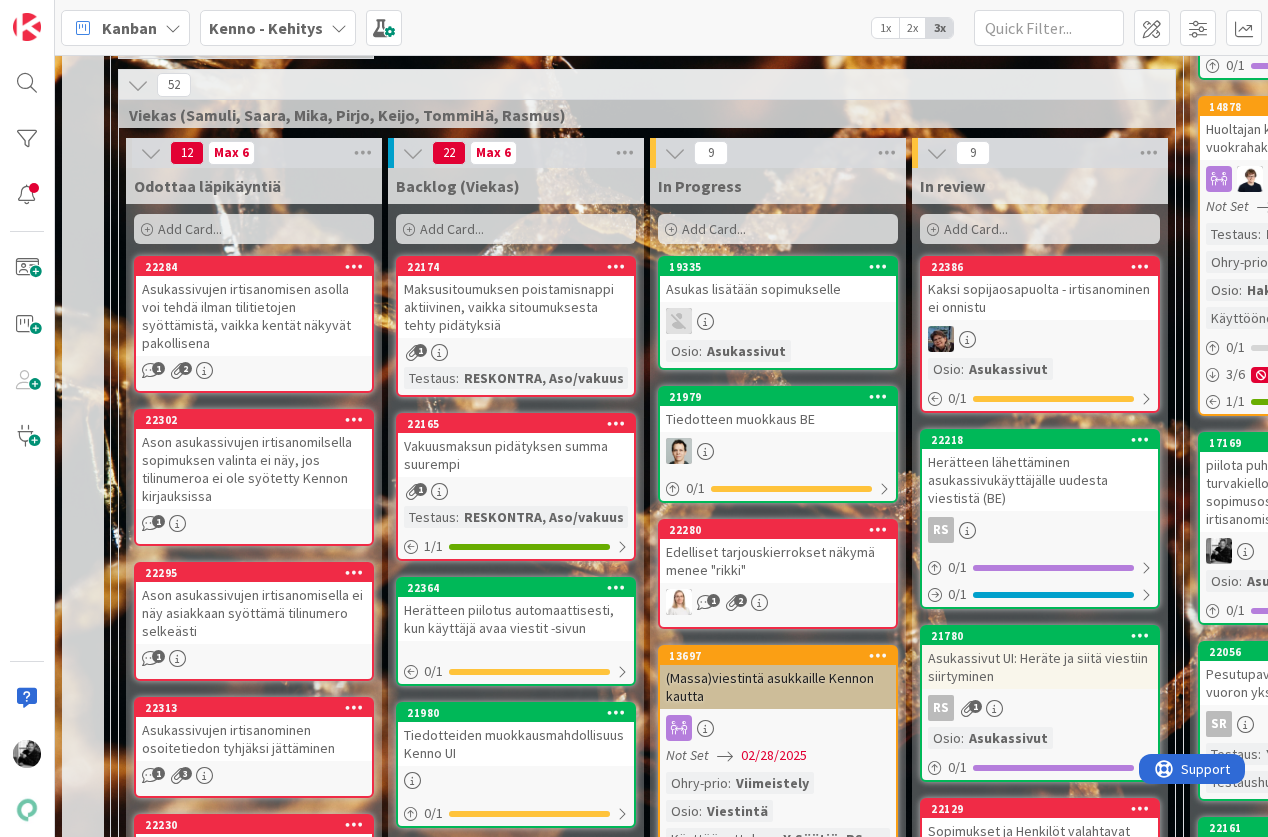 click on "Maksusitoumuksen poistamisnappi aktiivinen, vaikka sitoumuksesta tehty pidätyksiä" at bounding box center [516, 307] 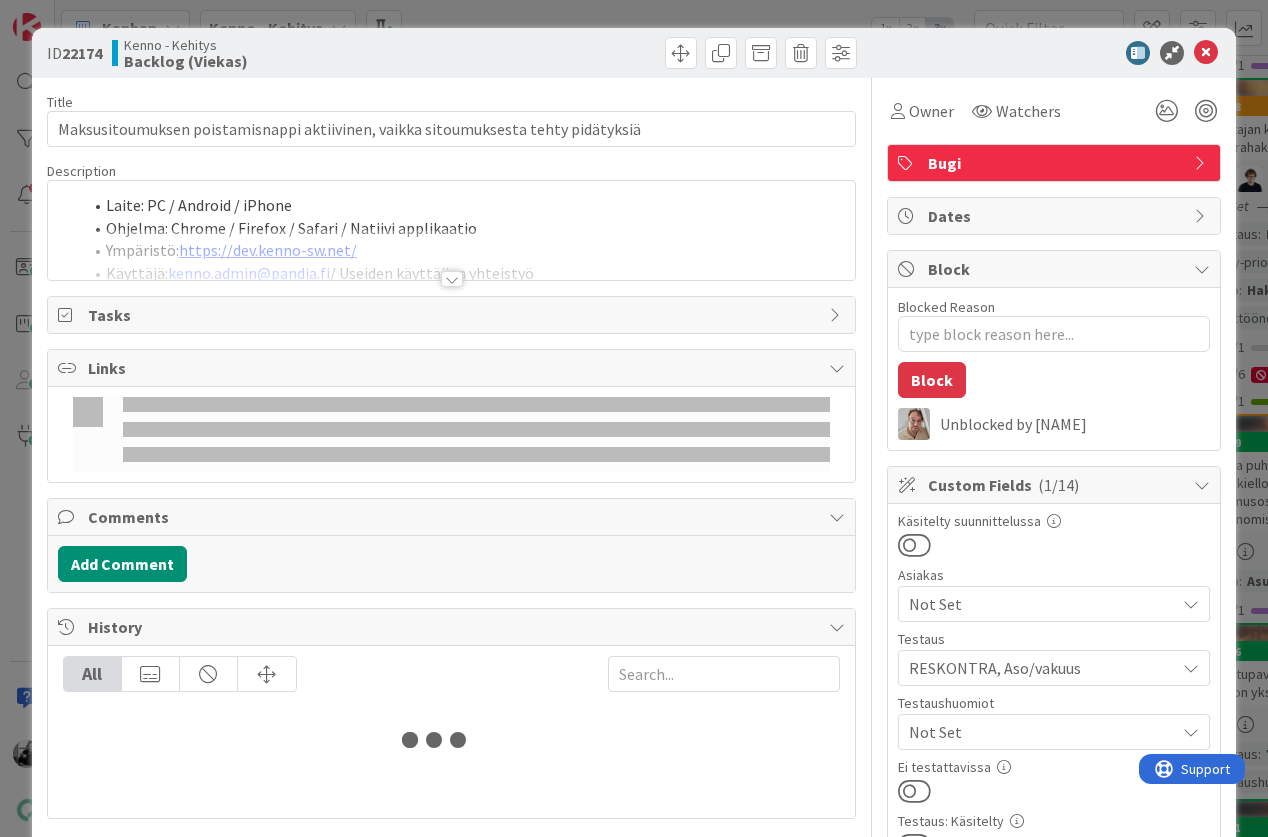 type on "x" 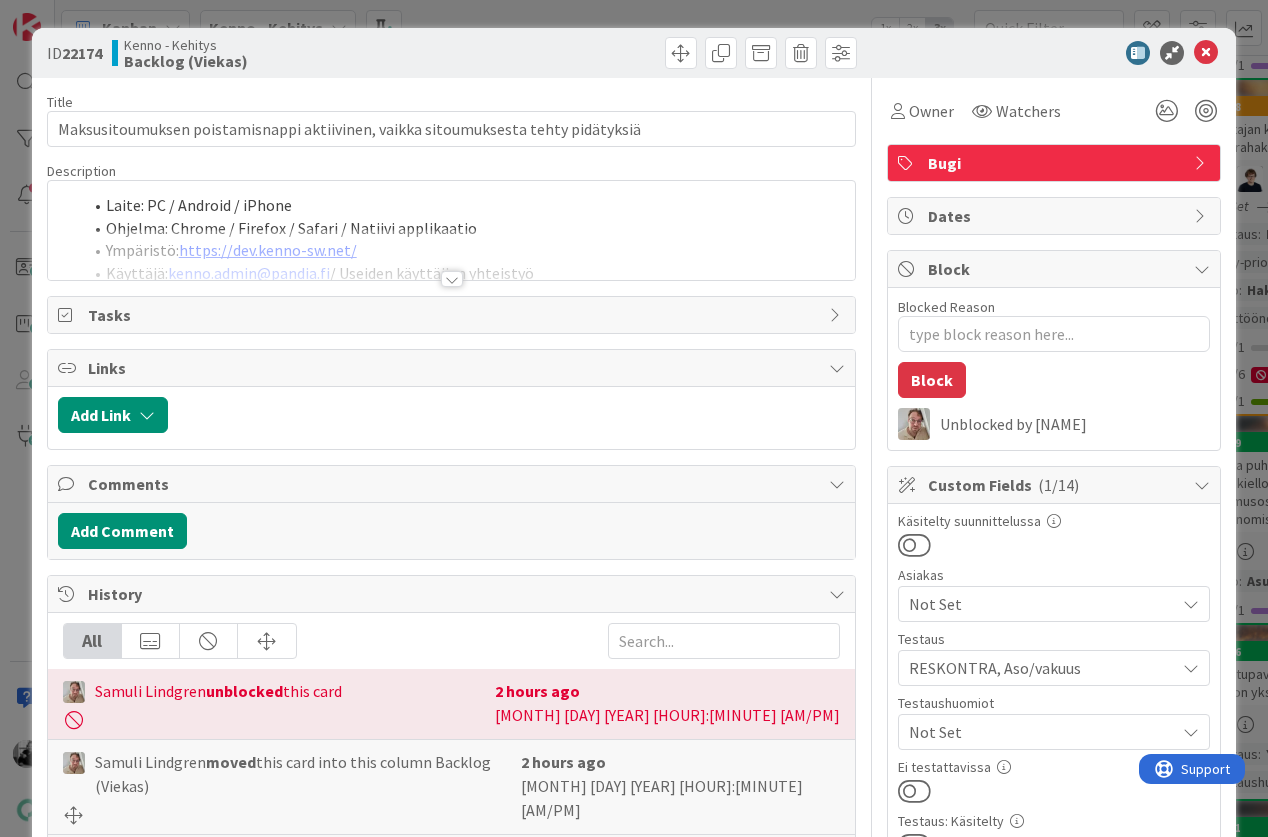 scroll, scrollTop: 0, scrollLeft: 0, axis: both 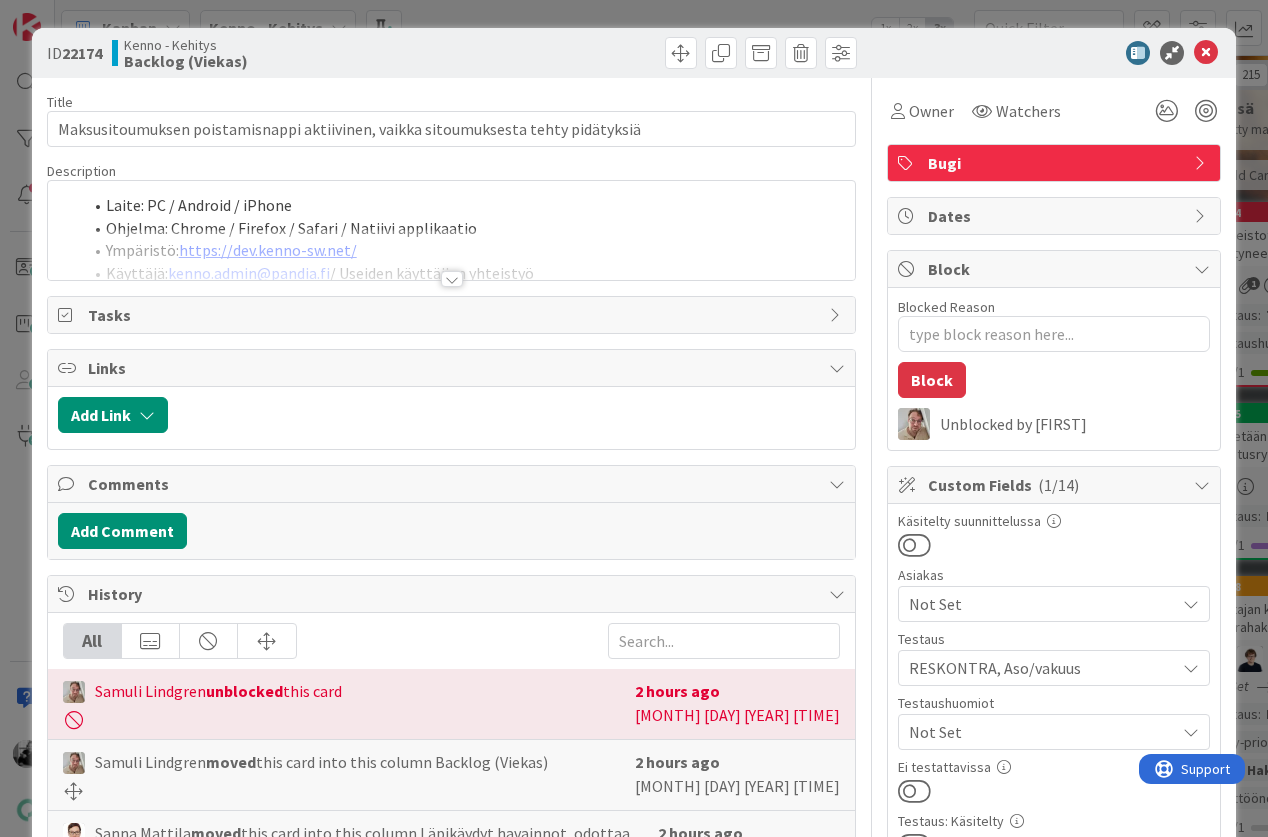 click at bounding box center (452, 279) 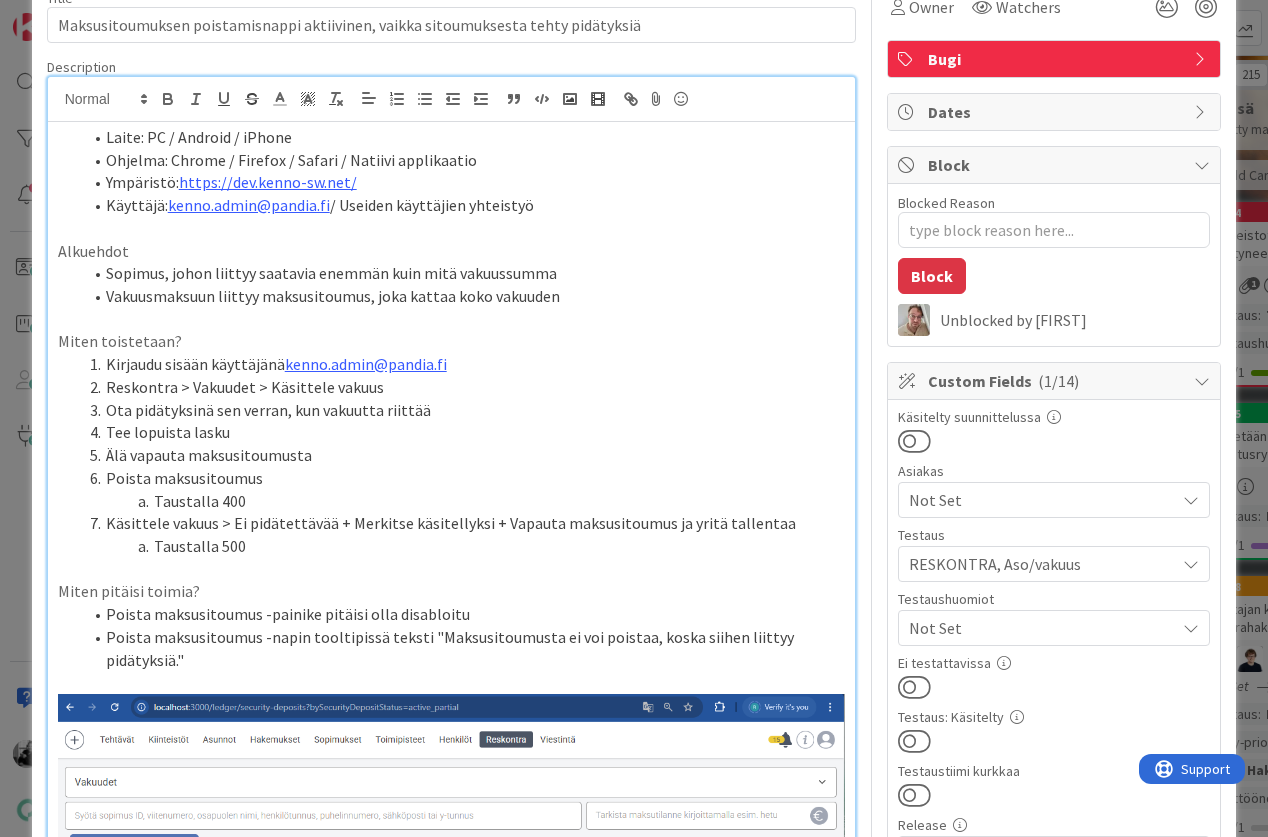 scroll, scrollTop: 136, scrollLeft: 0, axis: vertical 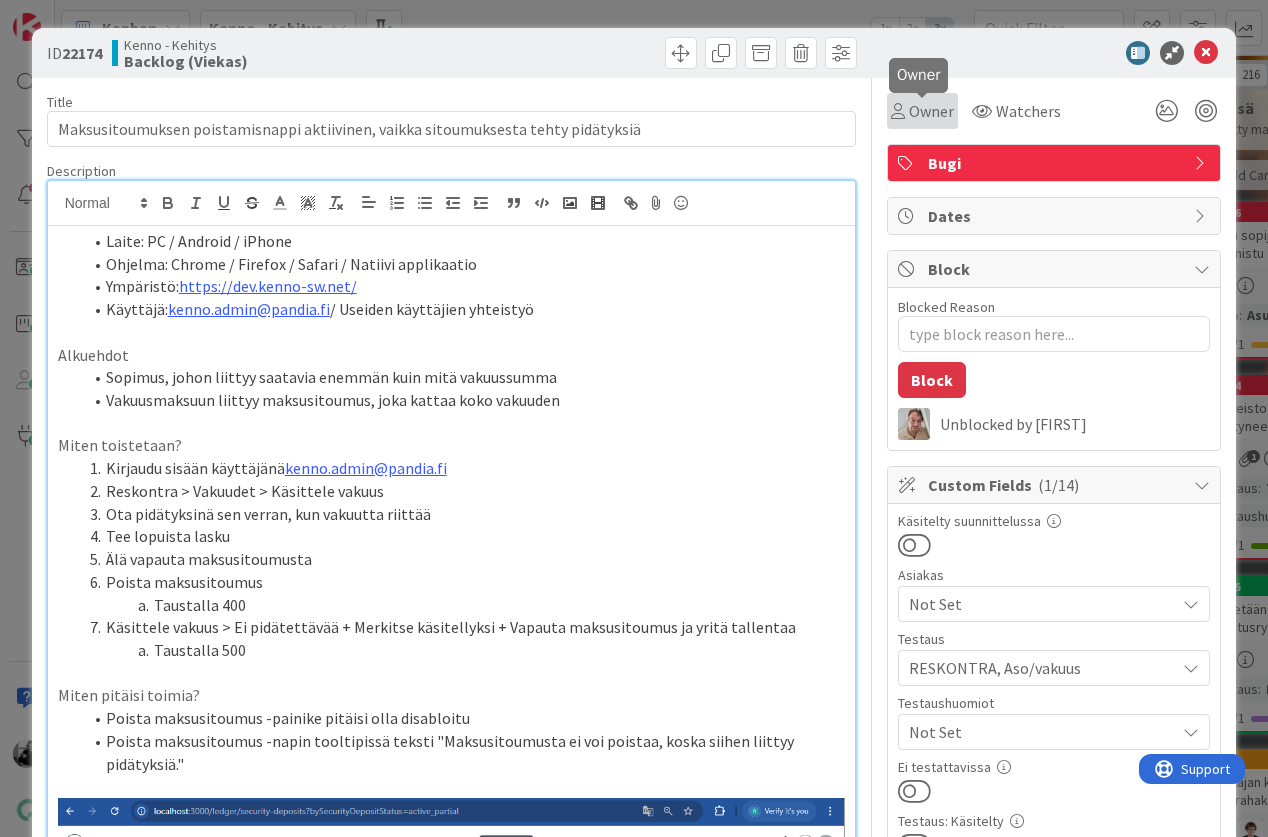click on "Owner" at bounding box center (931, 111) 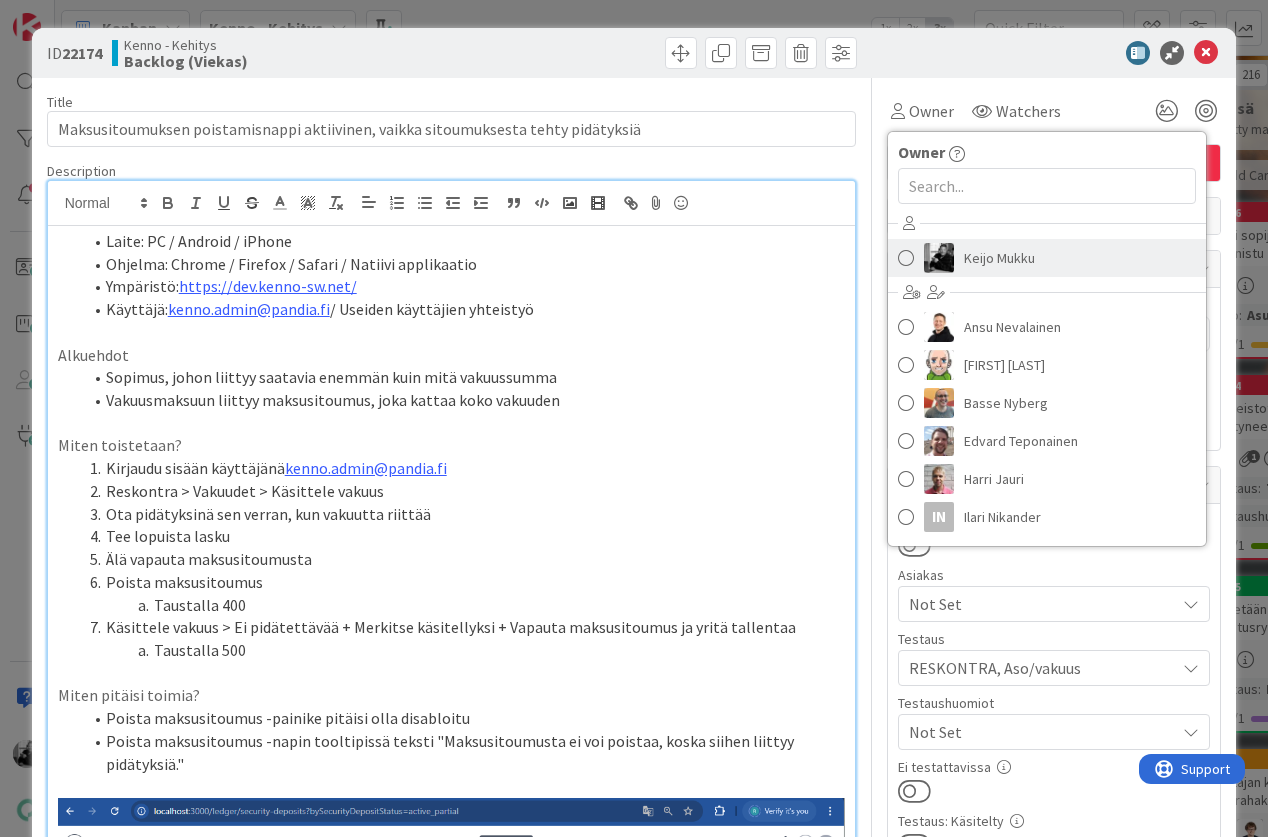 click on "Keijo Mukku" at bounding box center (999, 258) 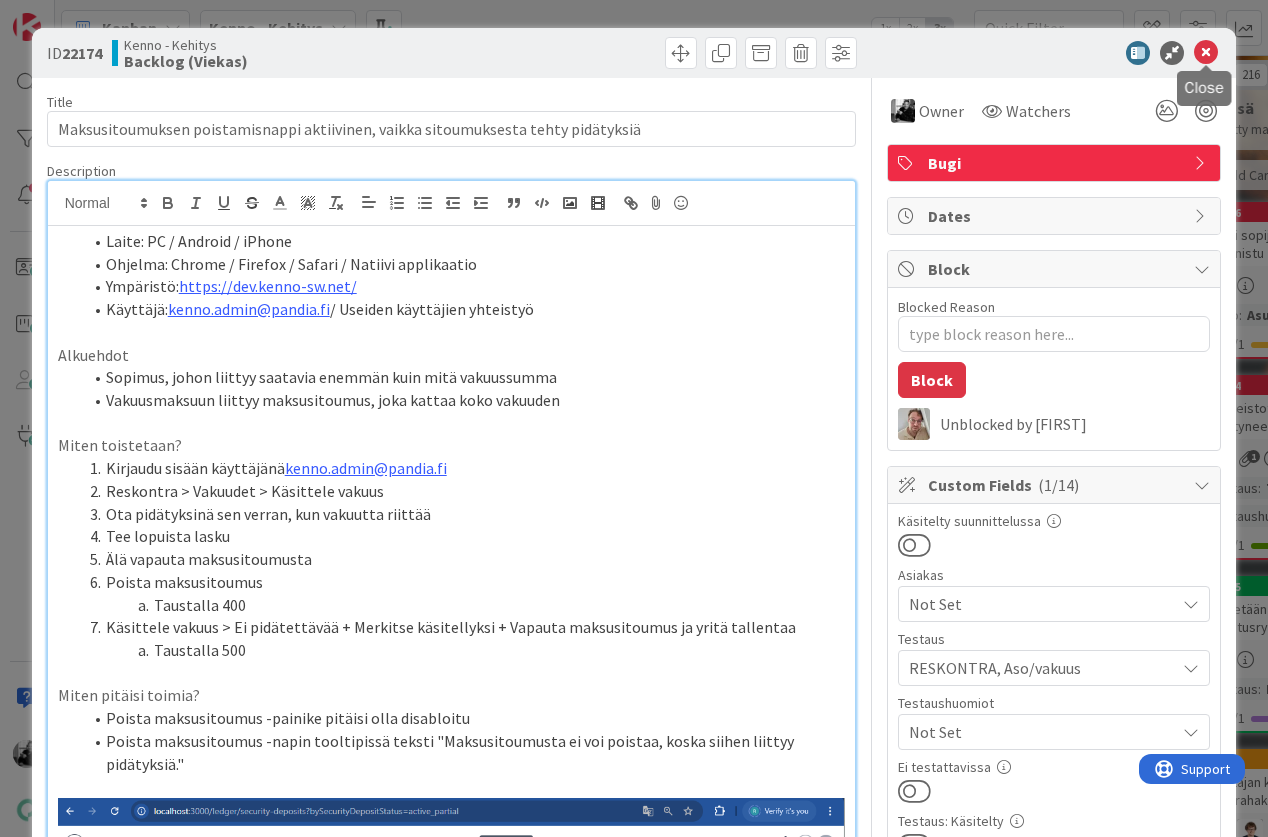 type on "x" 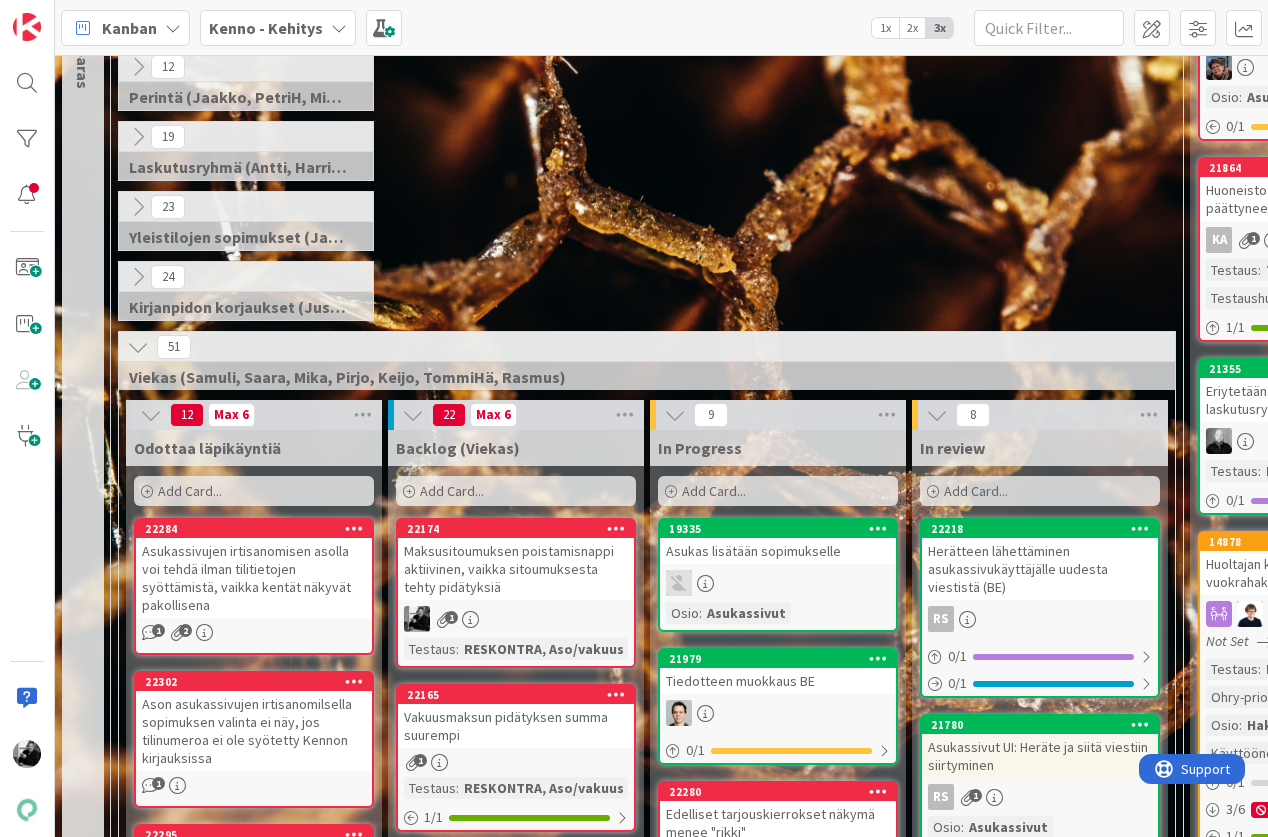 scroll, scrollTop: 294, scrollLeft: 0, axis: vertical 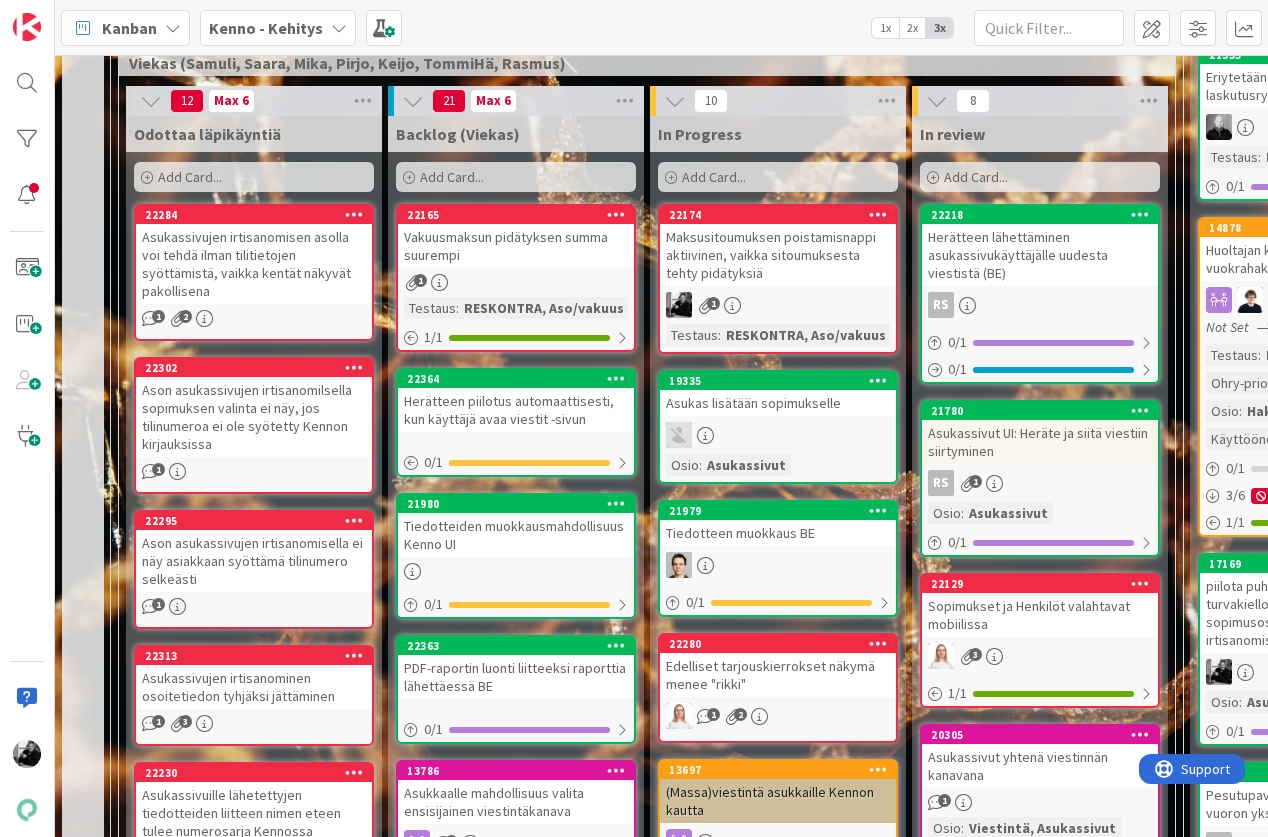 drag, startPoint x: 488, startPoint y: 344, endPoint x: 965, endPoint y: 12, distance: 581.1652 